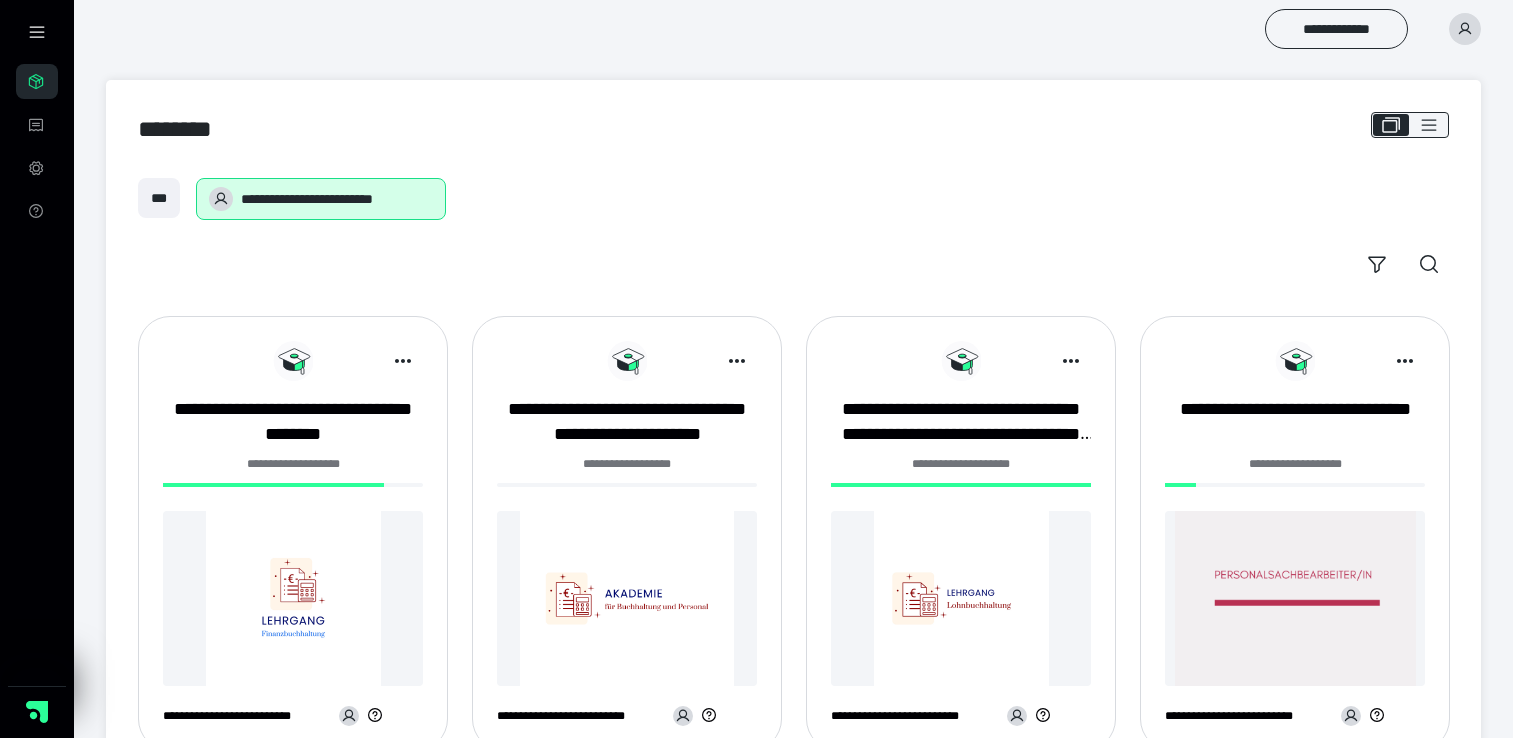 scroll, scrollTop: 0, scrollLeft: 0, axis: both 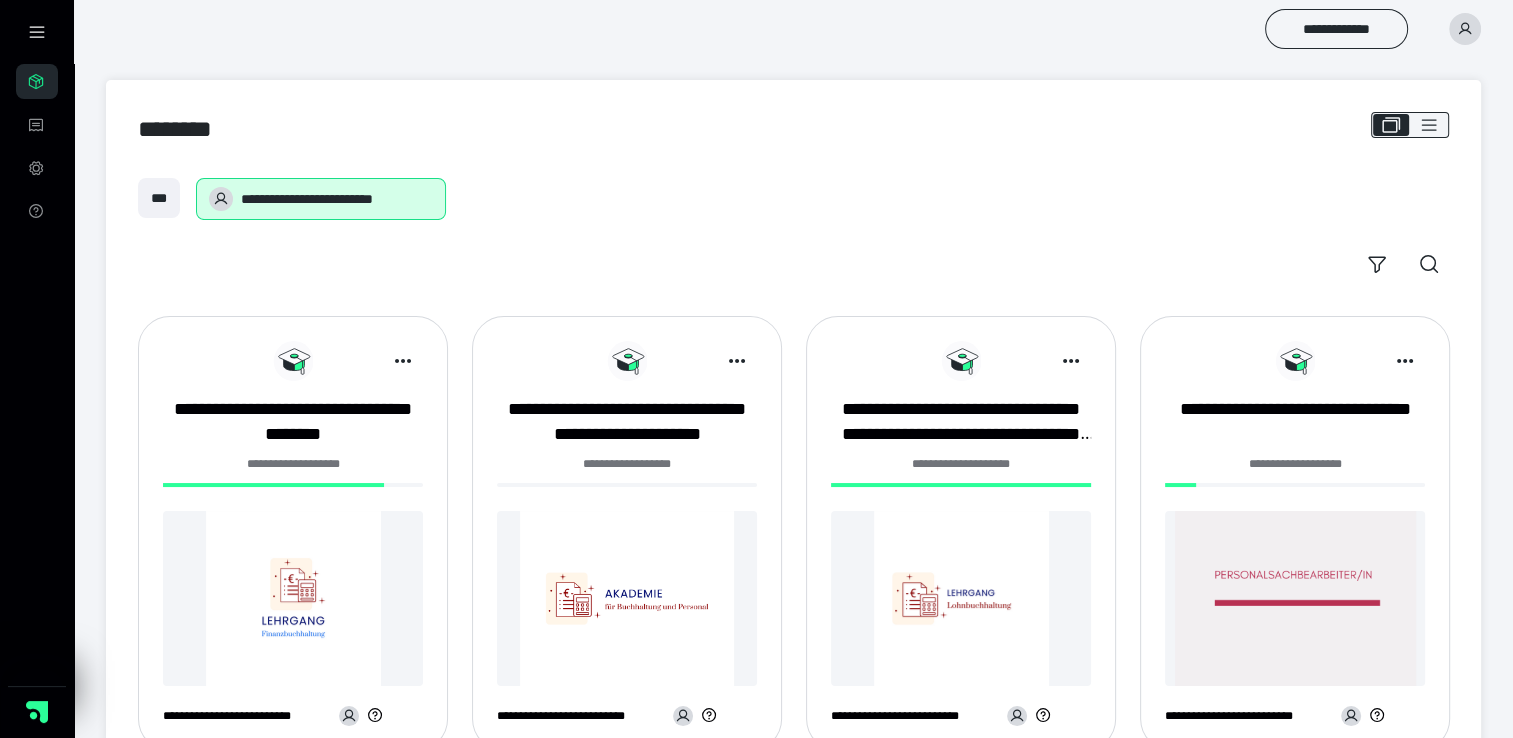 click at bounding box center [293, 598] 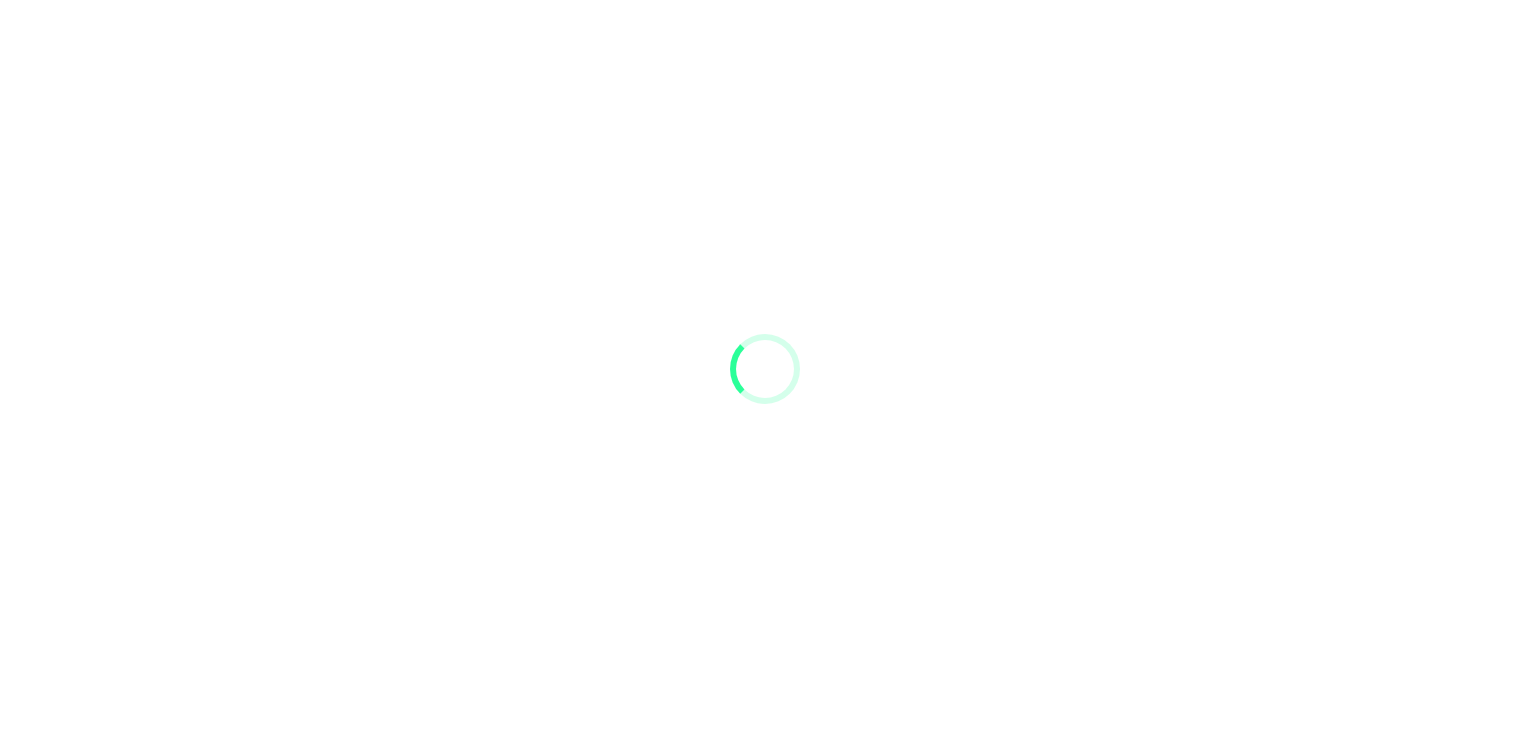 scroll, scrollTop: 0, scrollLeft: 0, axis: both 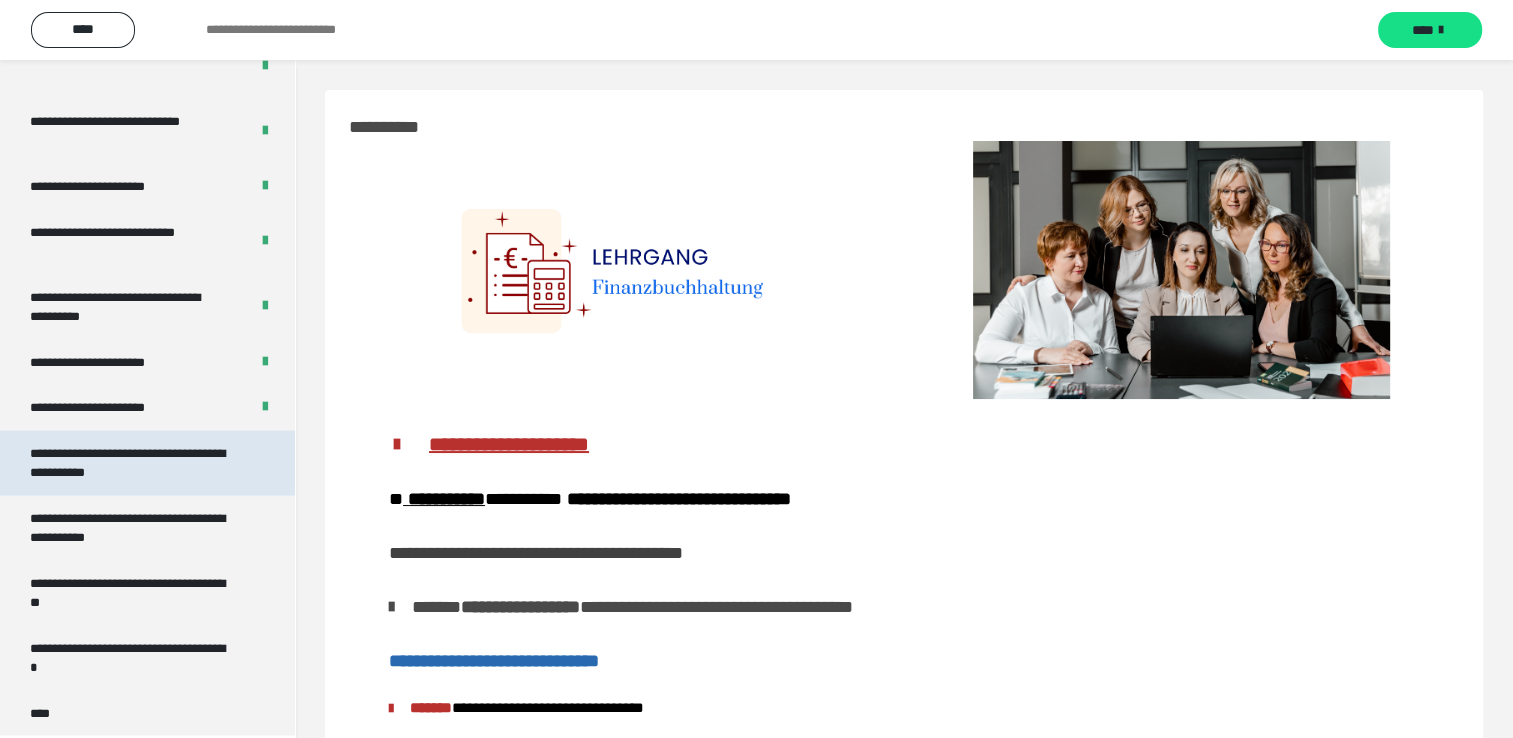 click on "**********" at bounding box center (132, 463) 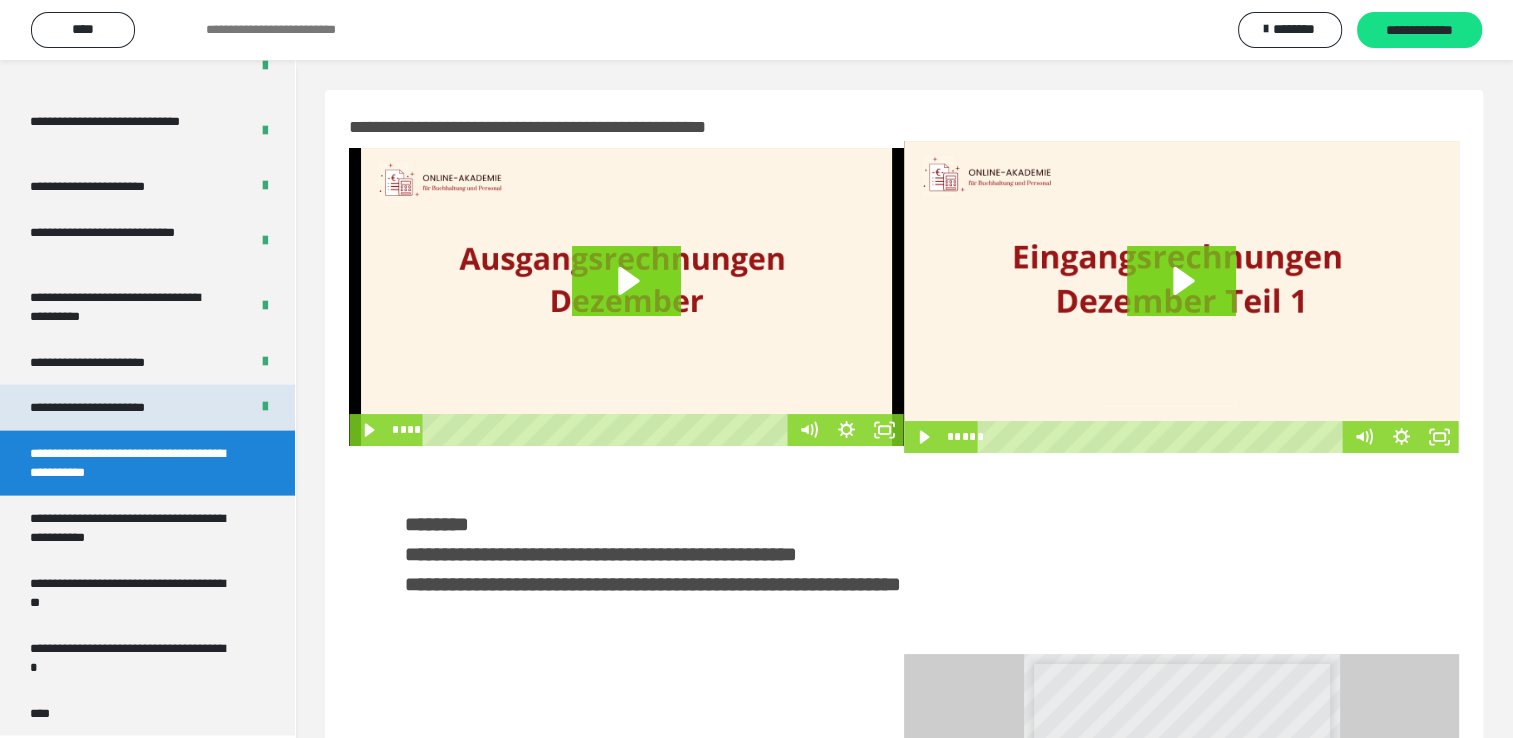 click on "**********" at bounding box center (111, 408) 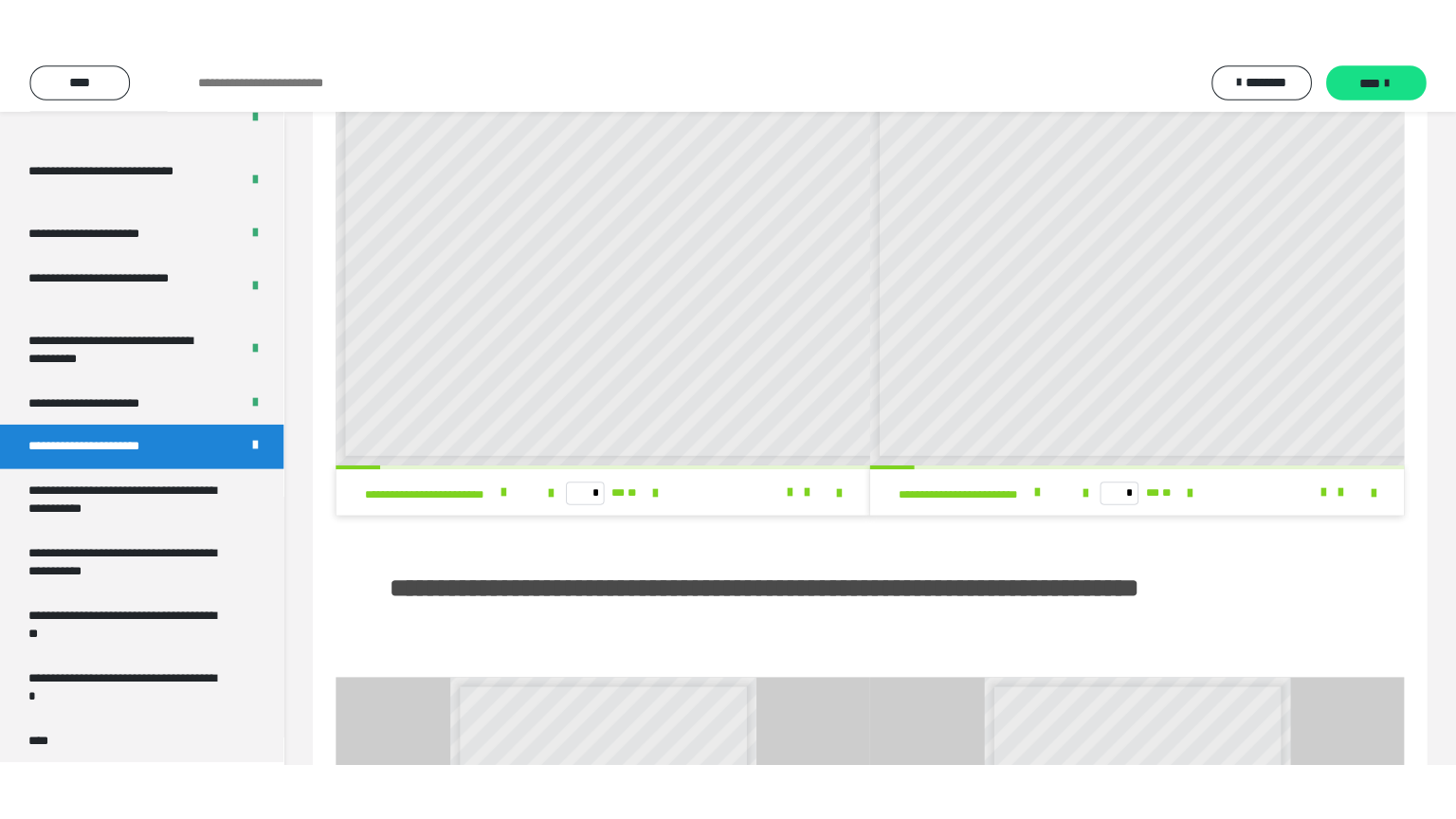 scroll, scrollTop: 91, scrollLeft: 0, axis: vertical 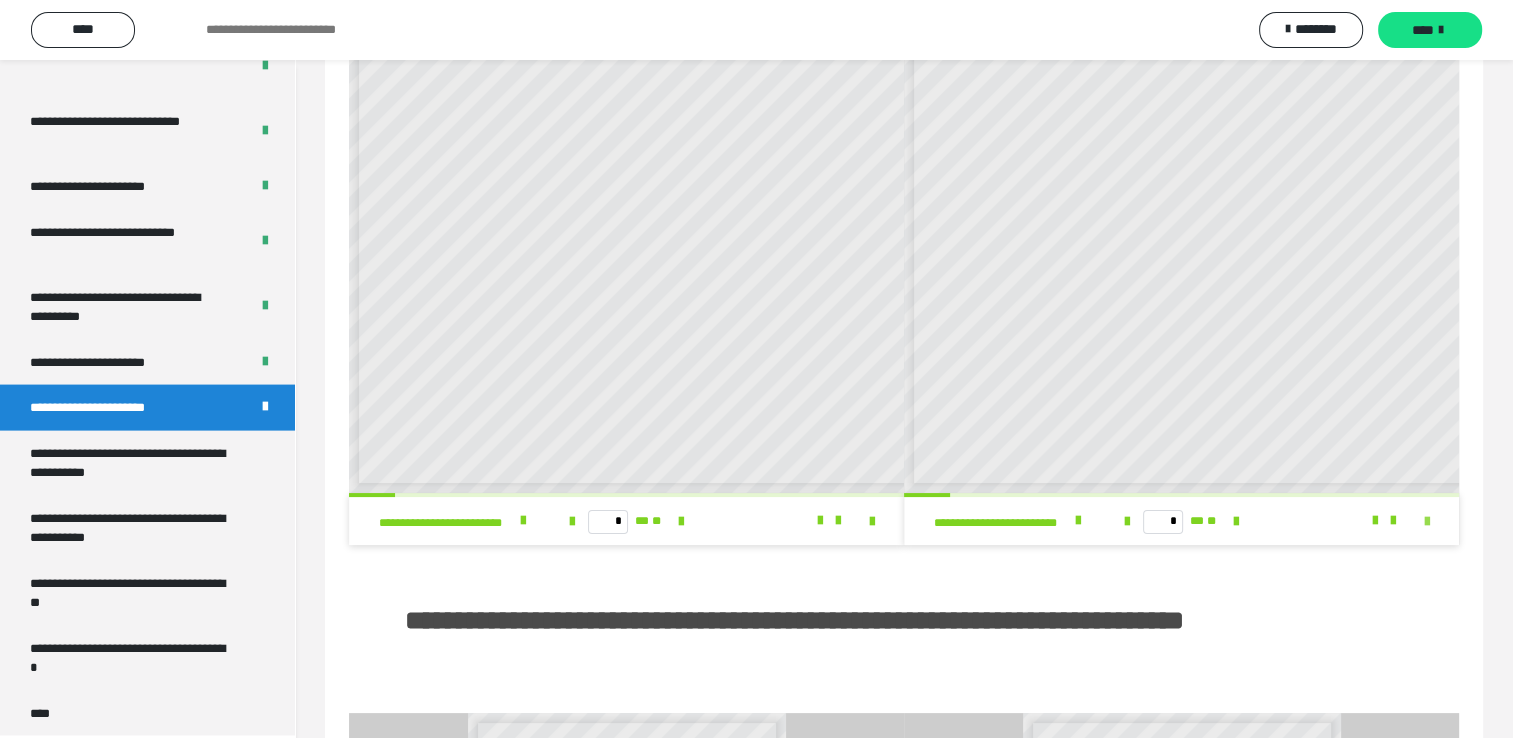 click at bounding box center (1427, 522) 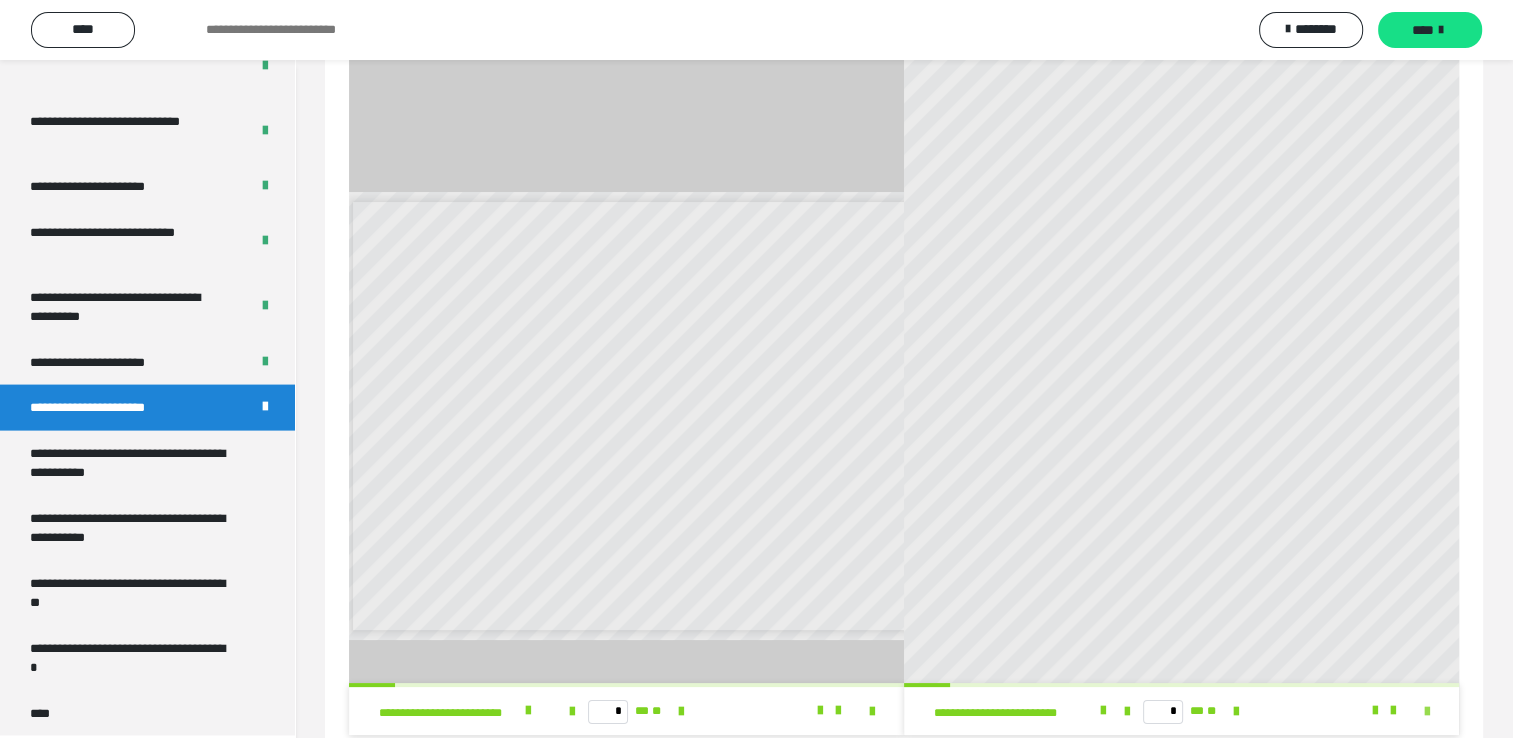 scroll, scrollTop: 3979, scrollLeft: 0, axis: vertical 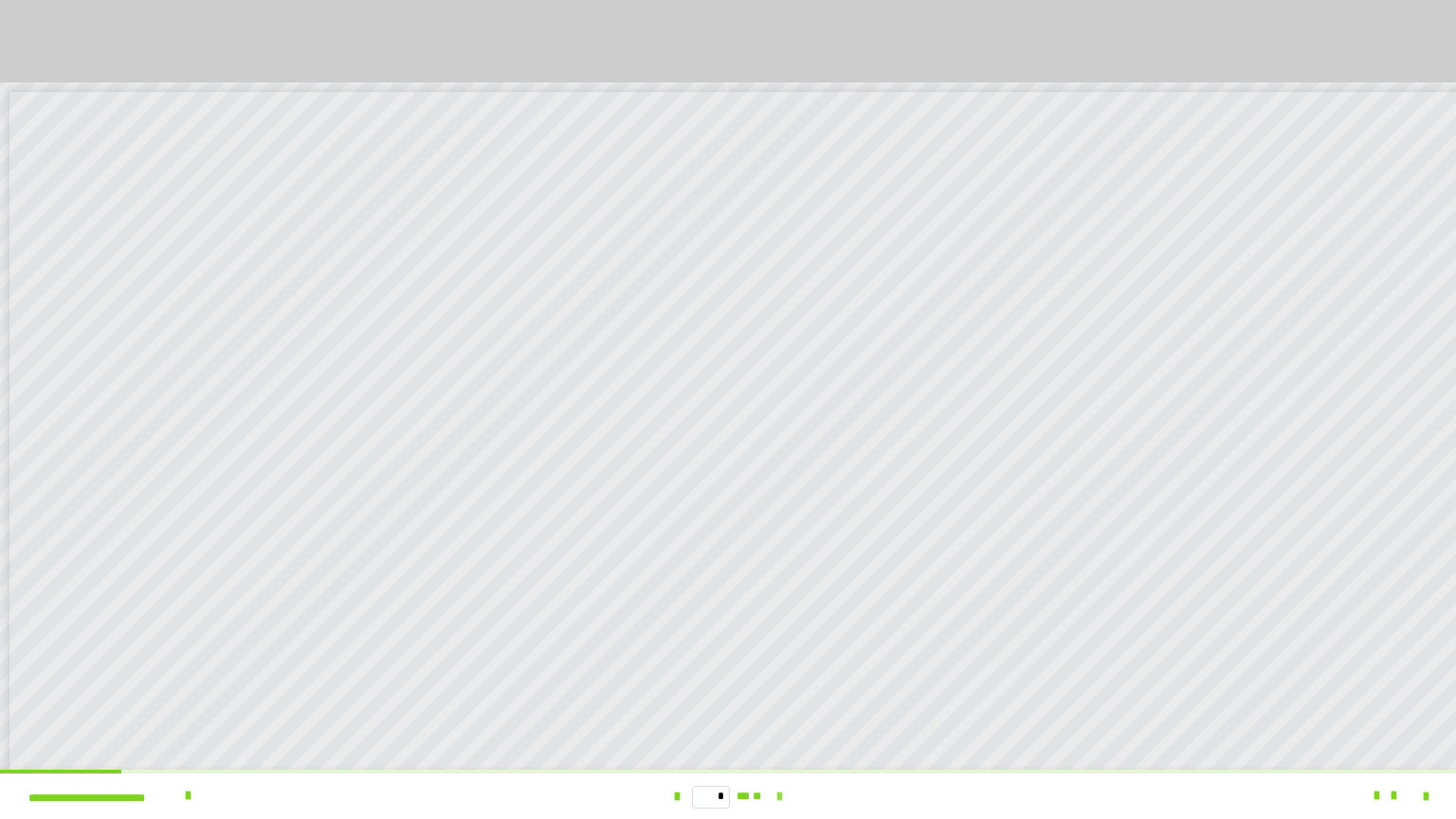 click at bounding box center [779, 797] 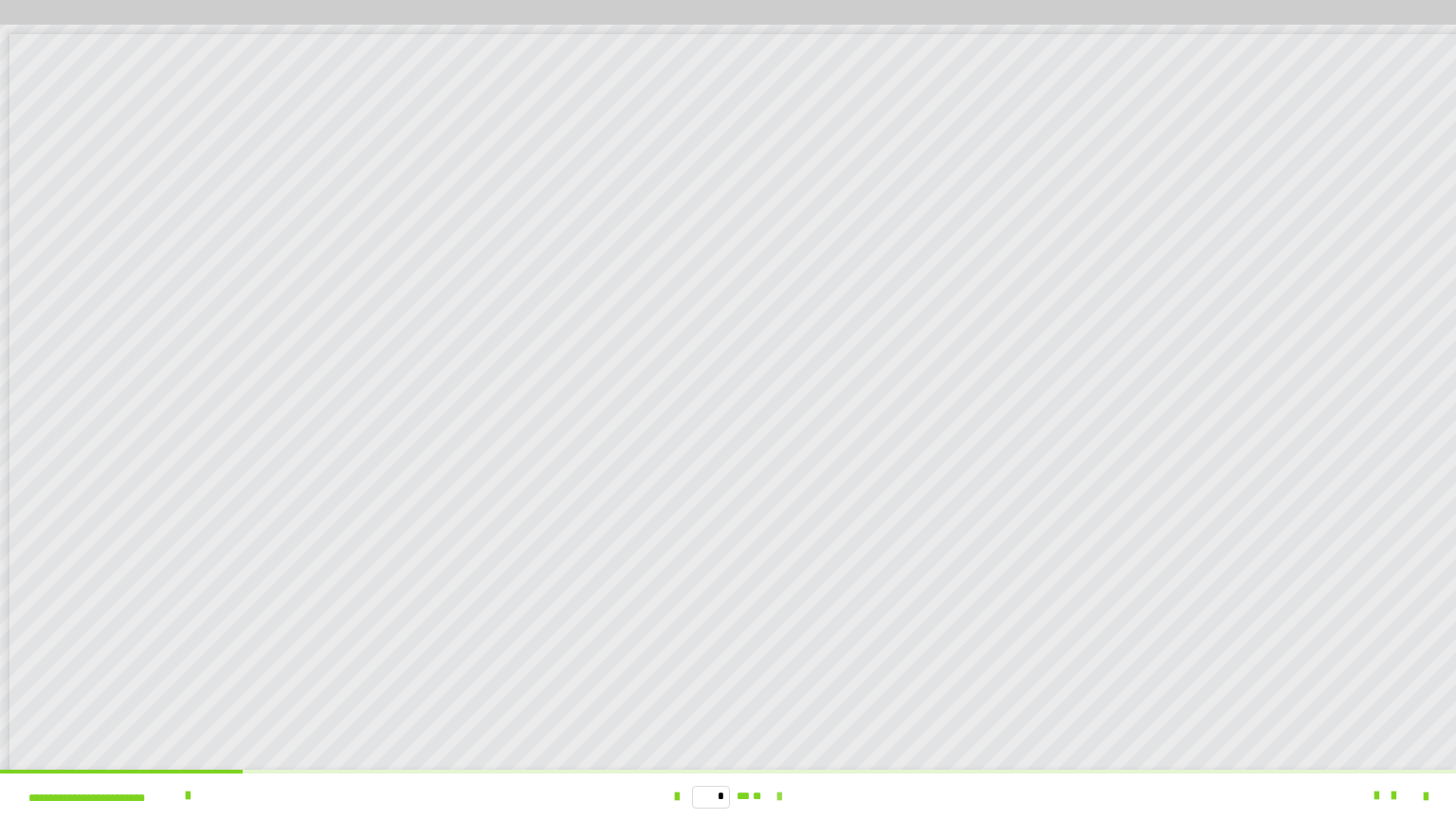 click at bounding box center (779, 797) 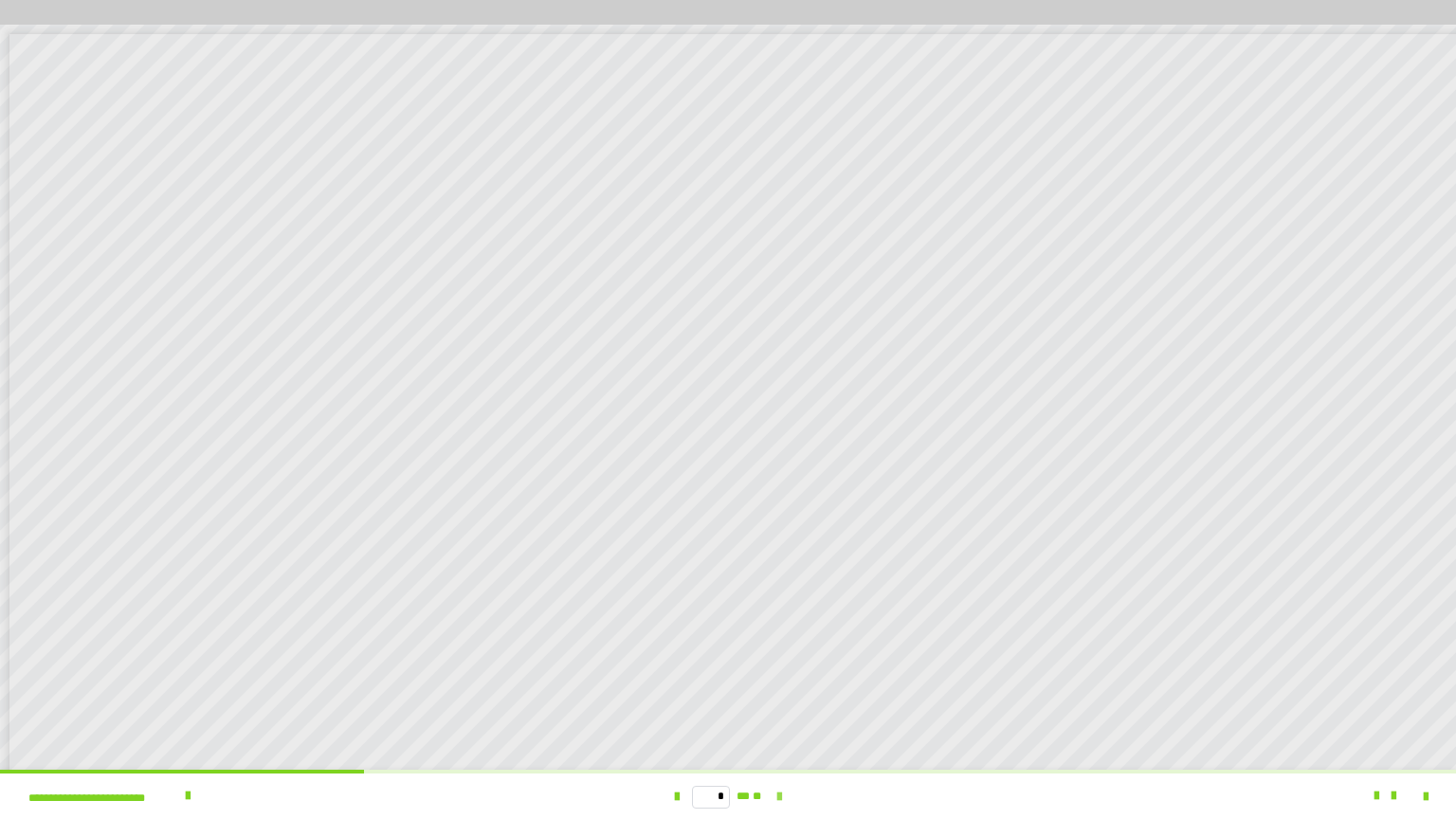 click at bounding box center [779, 797] 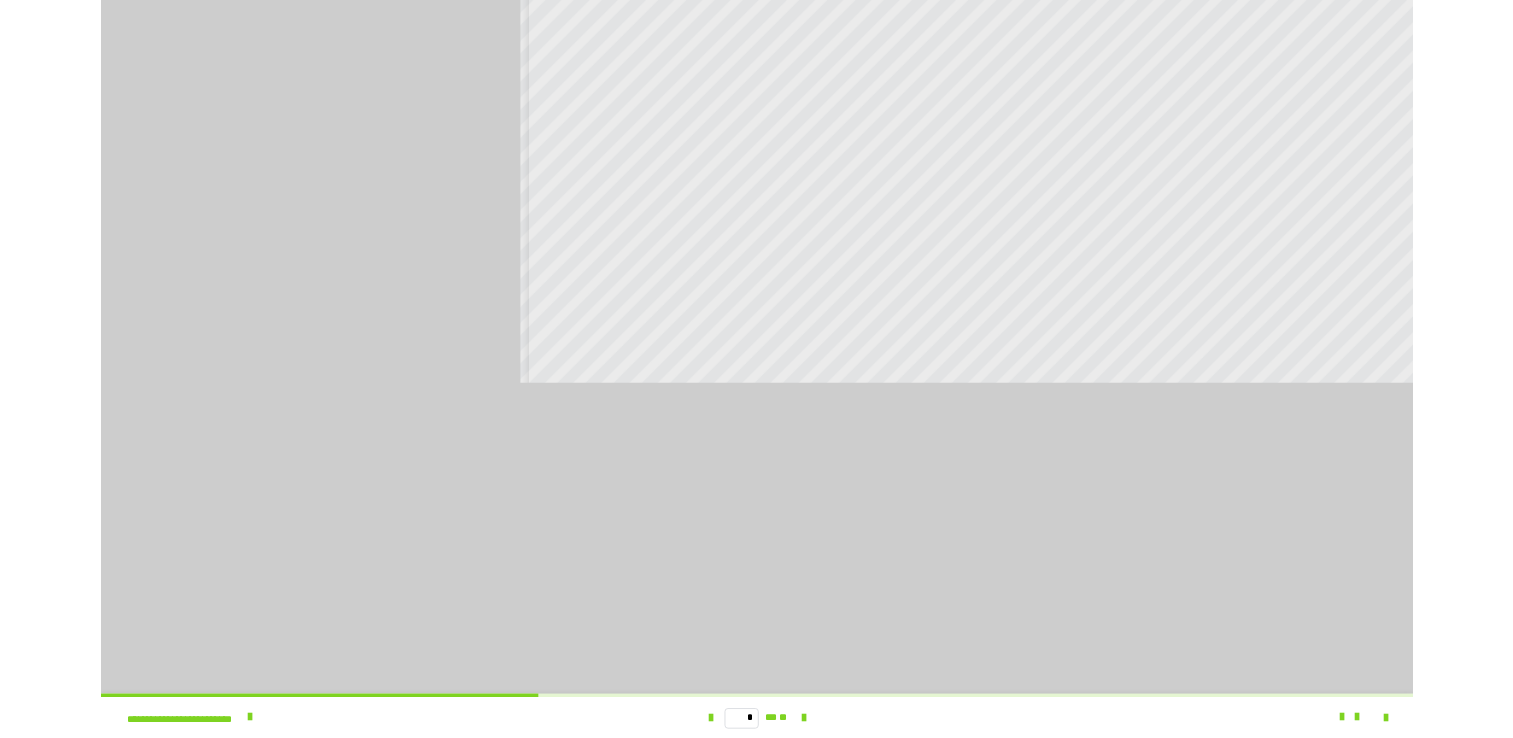 scroll, scrollTop: 4104, scrollLeft: 0, axis: vertical 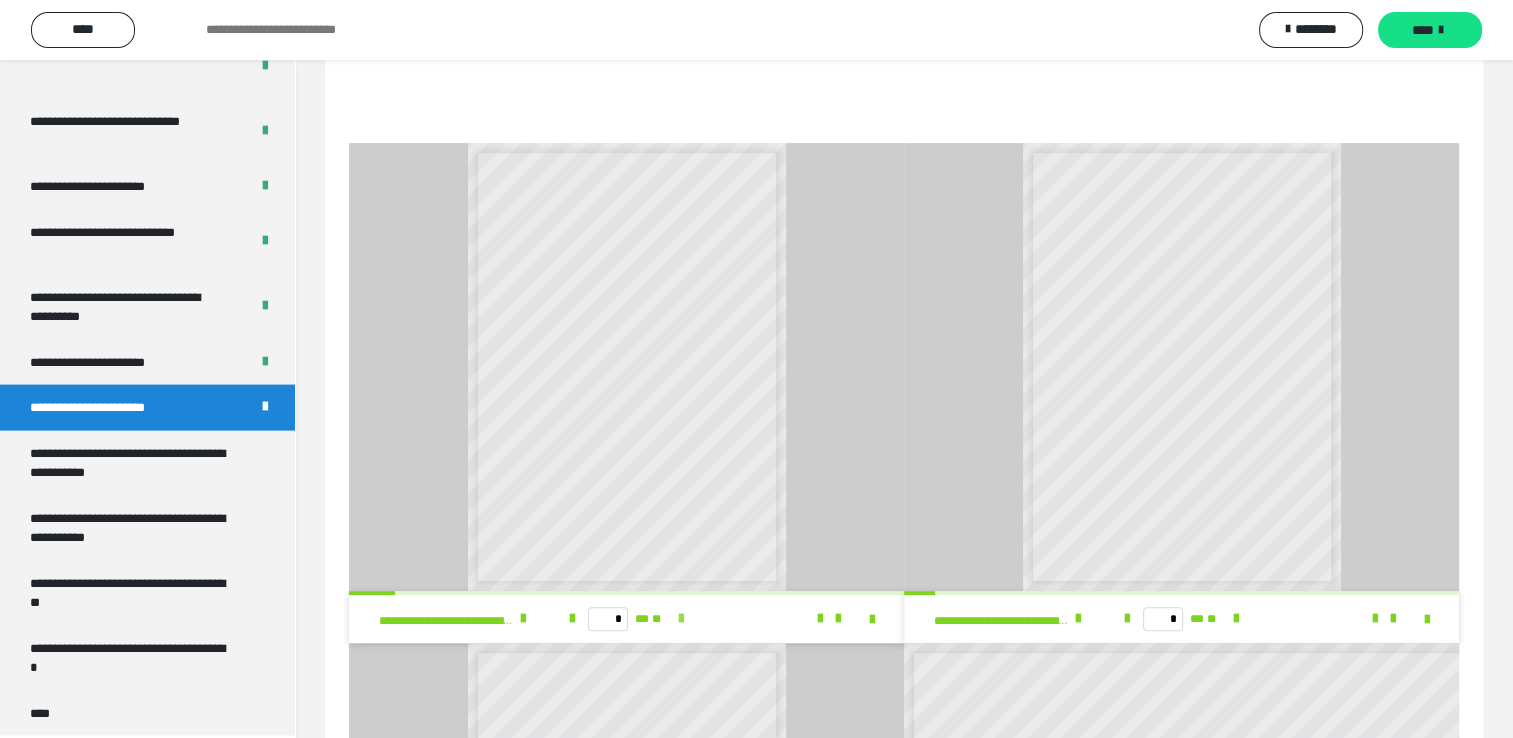 click at bounding box center (681, 619) 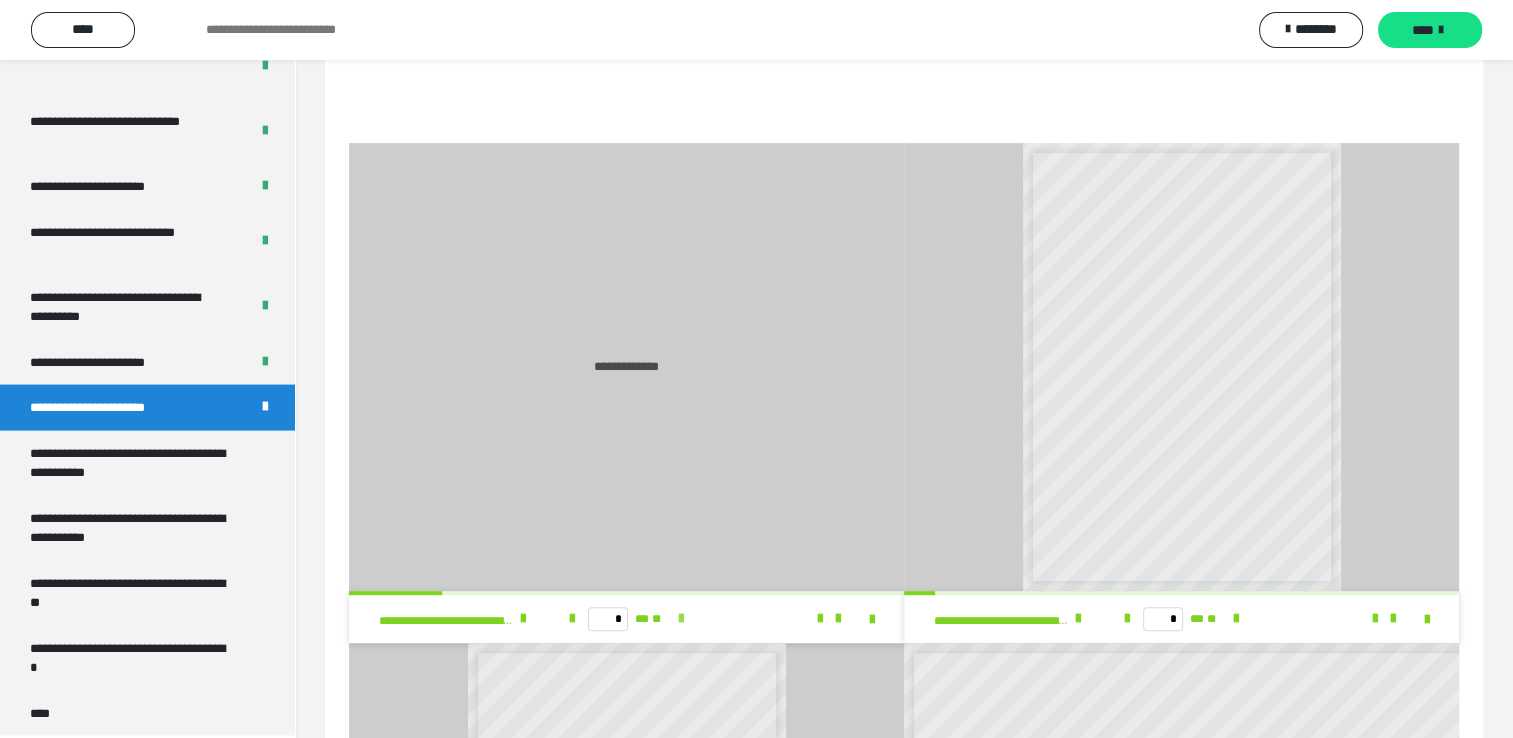 click at bounding box center [681, 619] 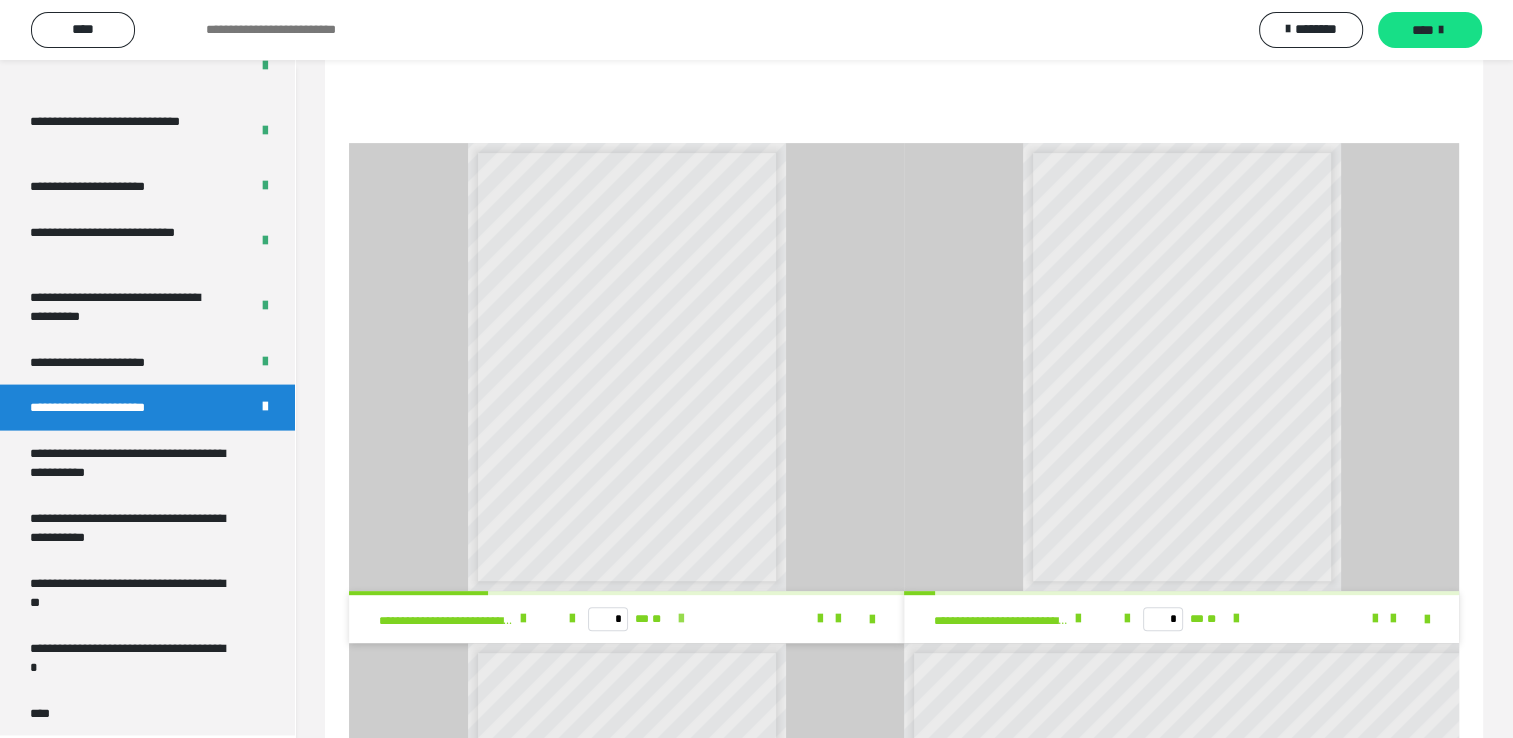 click at bounding box center [681, 619] 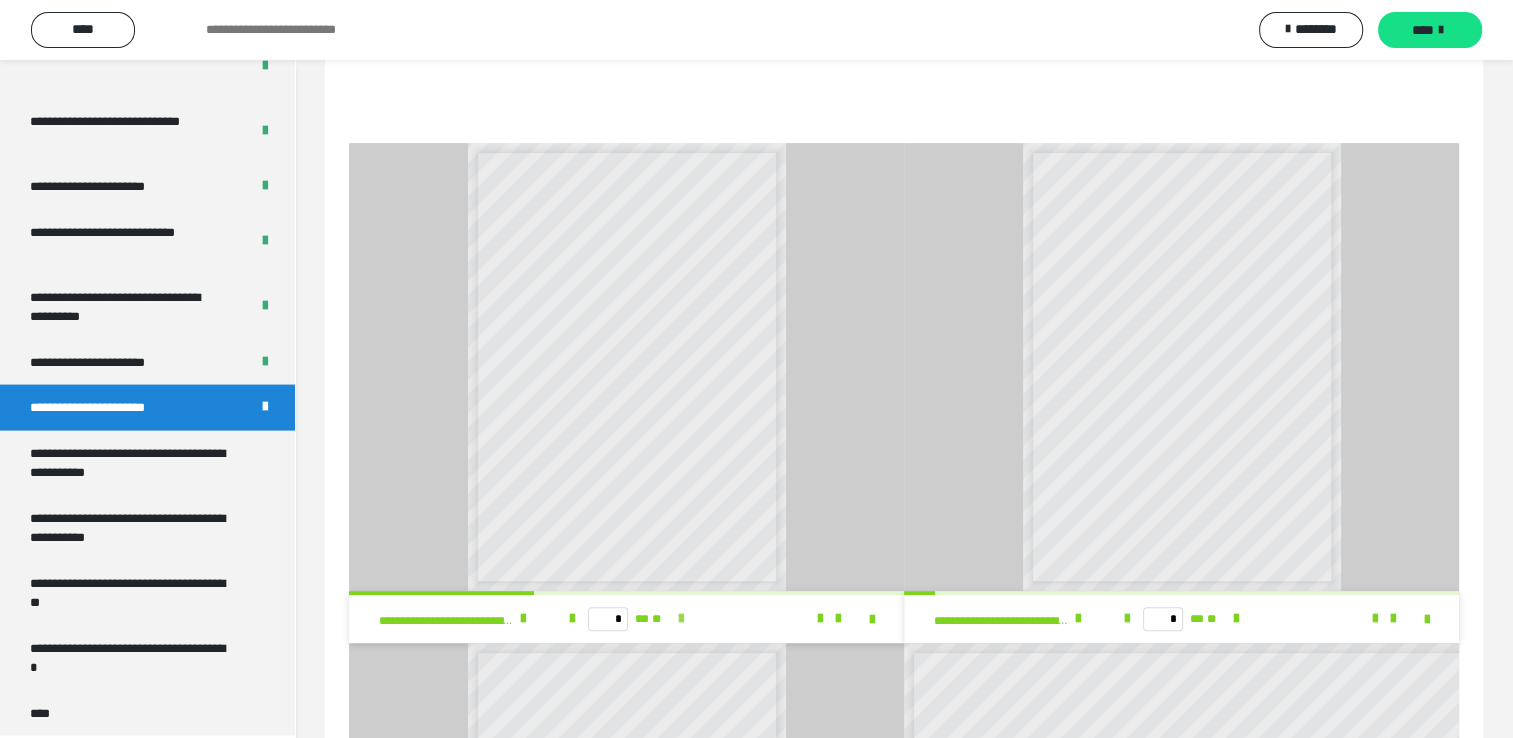 click at bounding box center (681, 619) 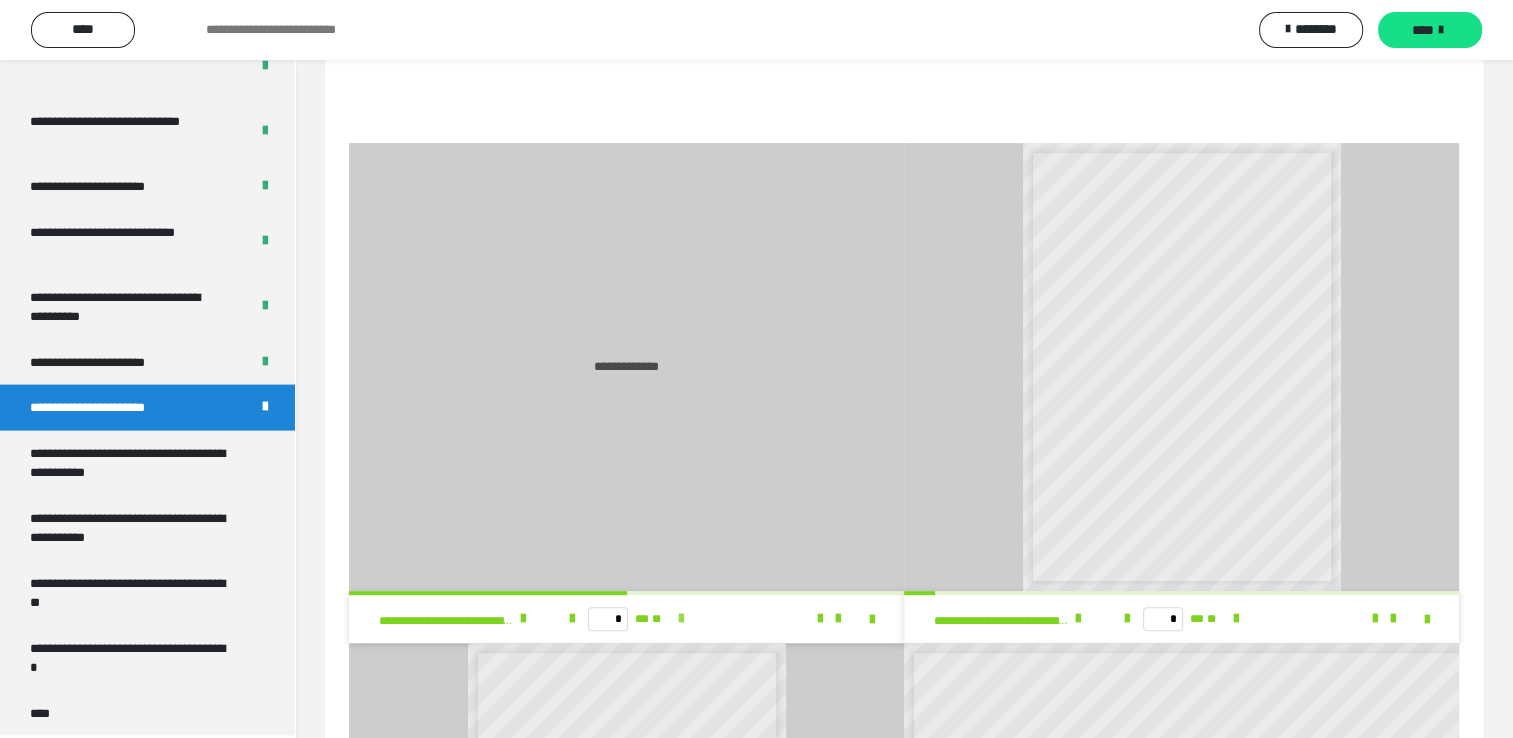 click at bounding box center (681, 619) 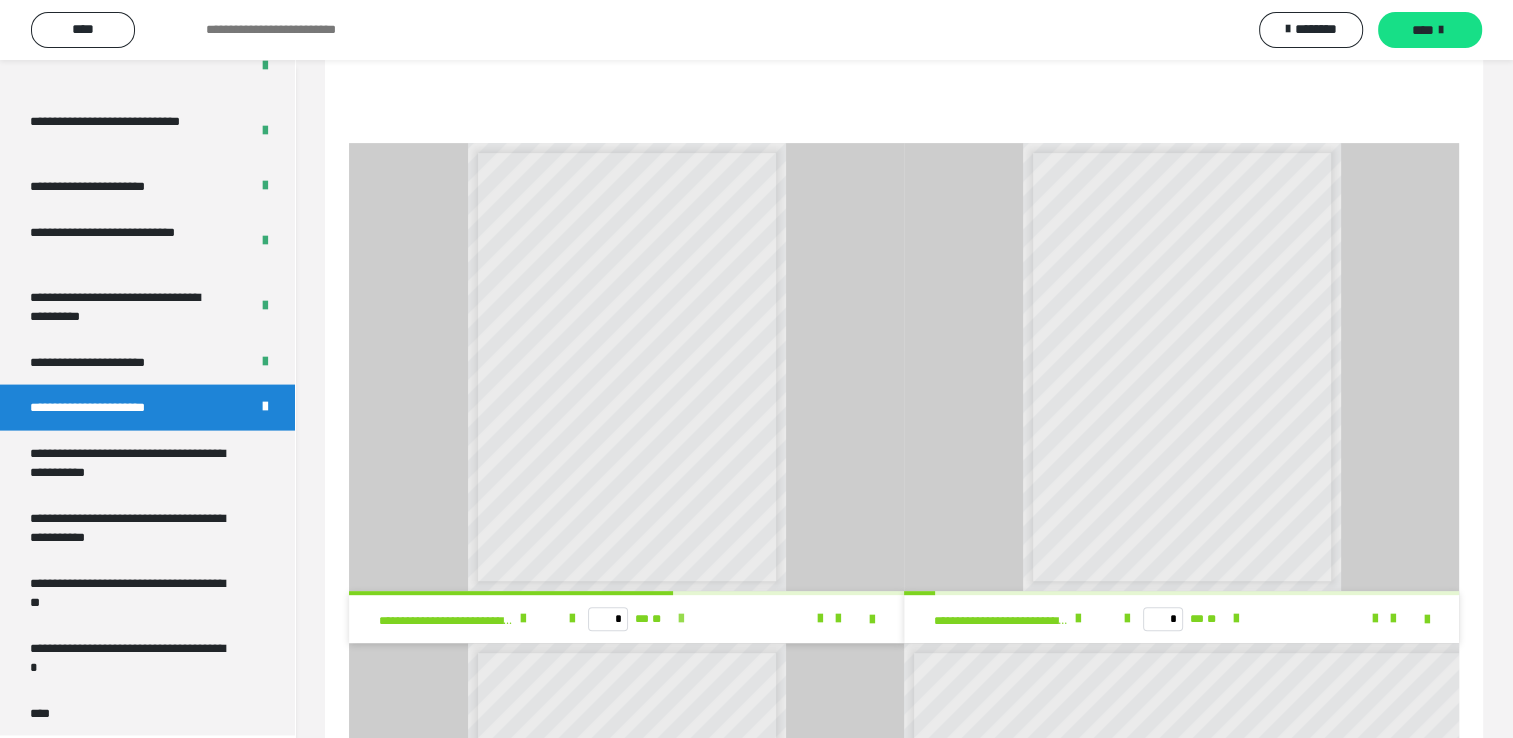 click at bounding box center (681, 619) 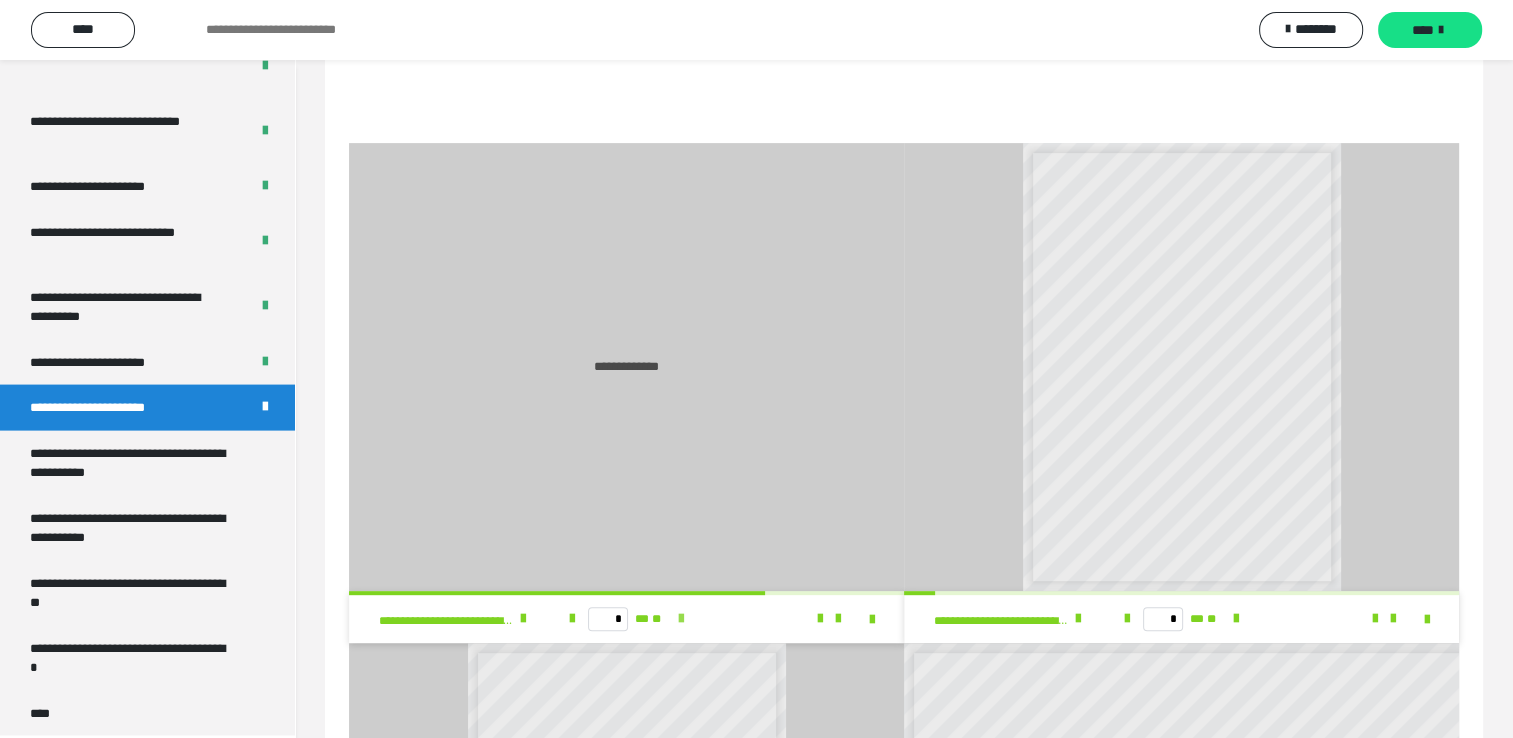 click at bounding box center (681, 619) 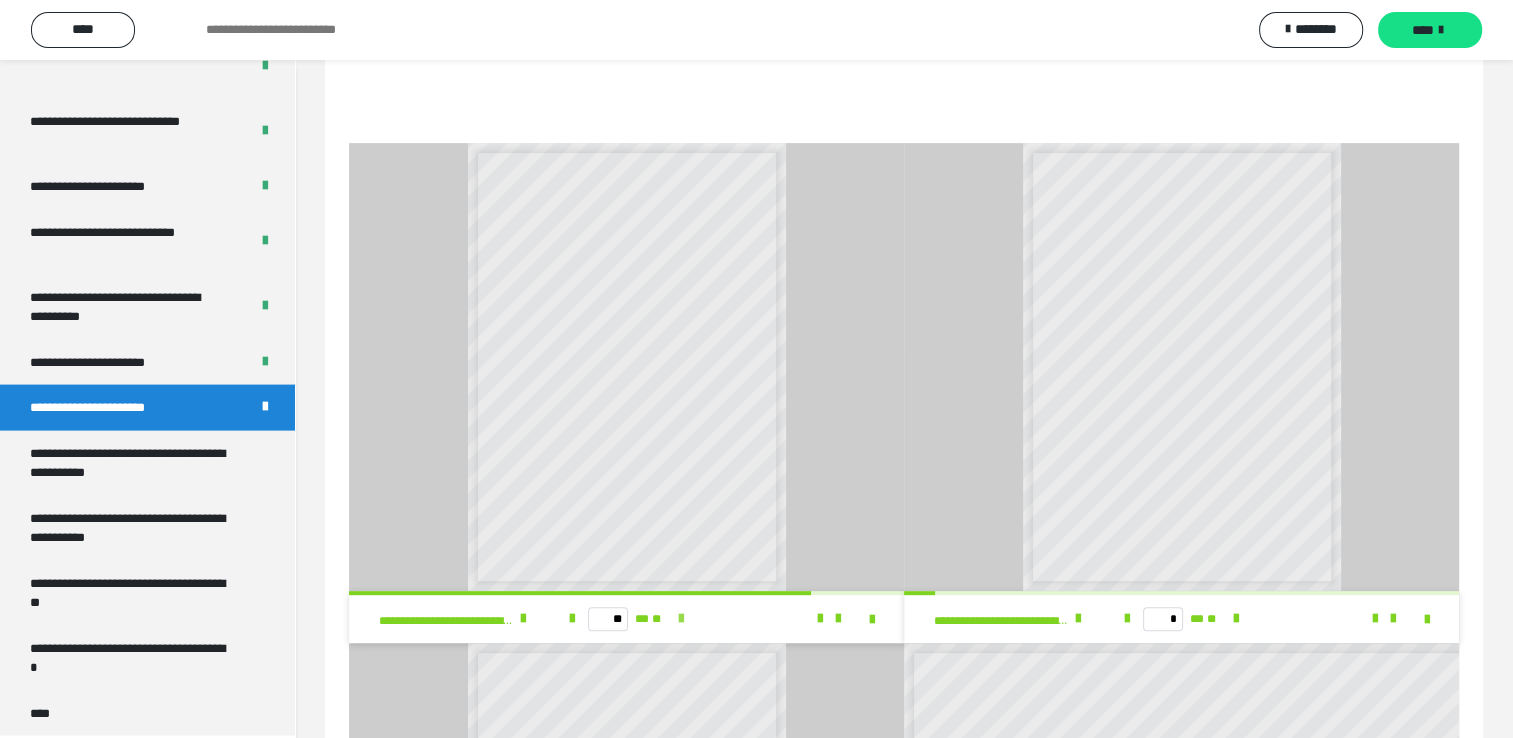 click at bounding box center [681, 619] 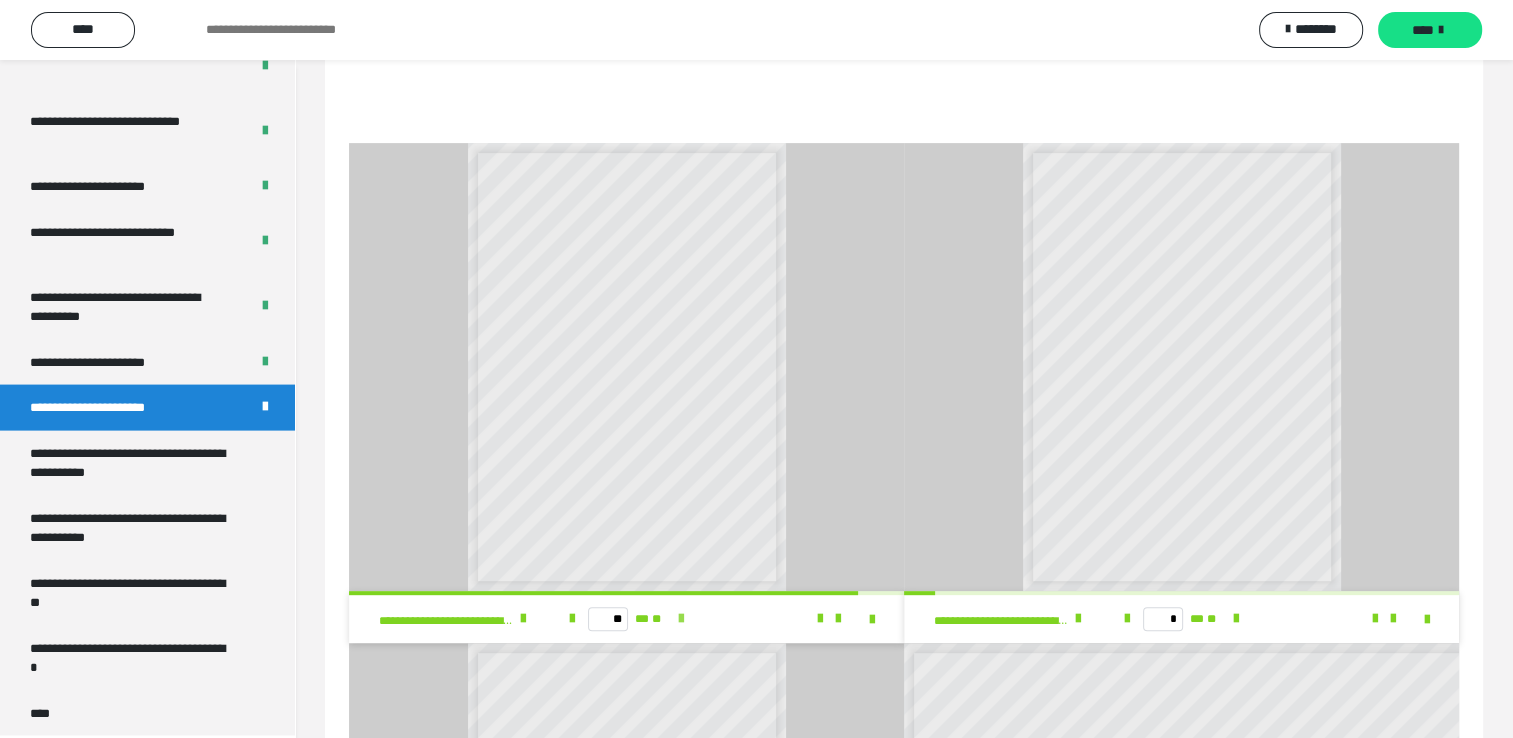 click at bounding box center (681, 619) 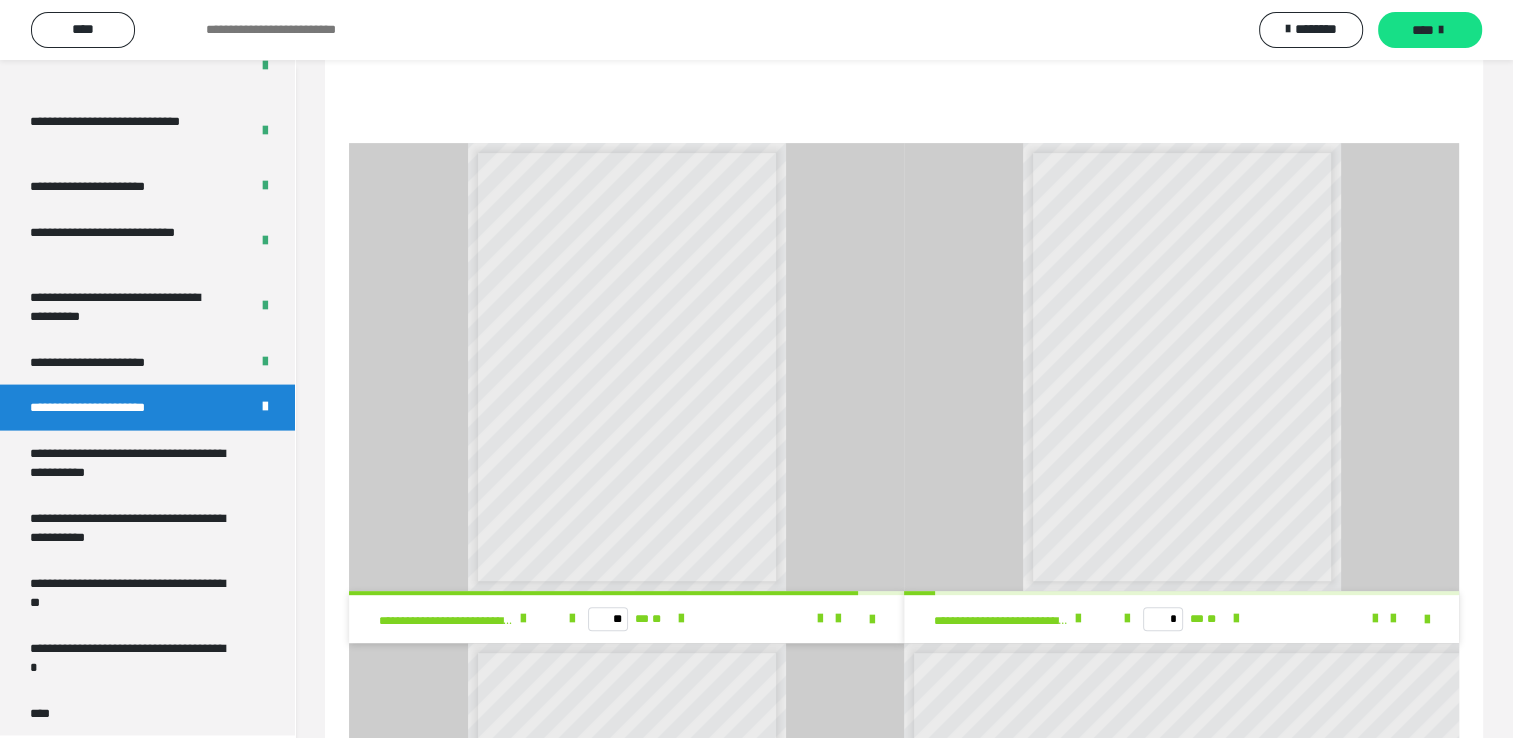 type on "**" 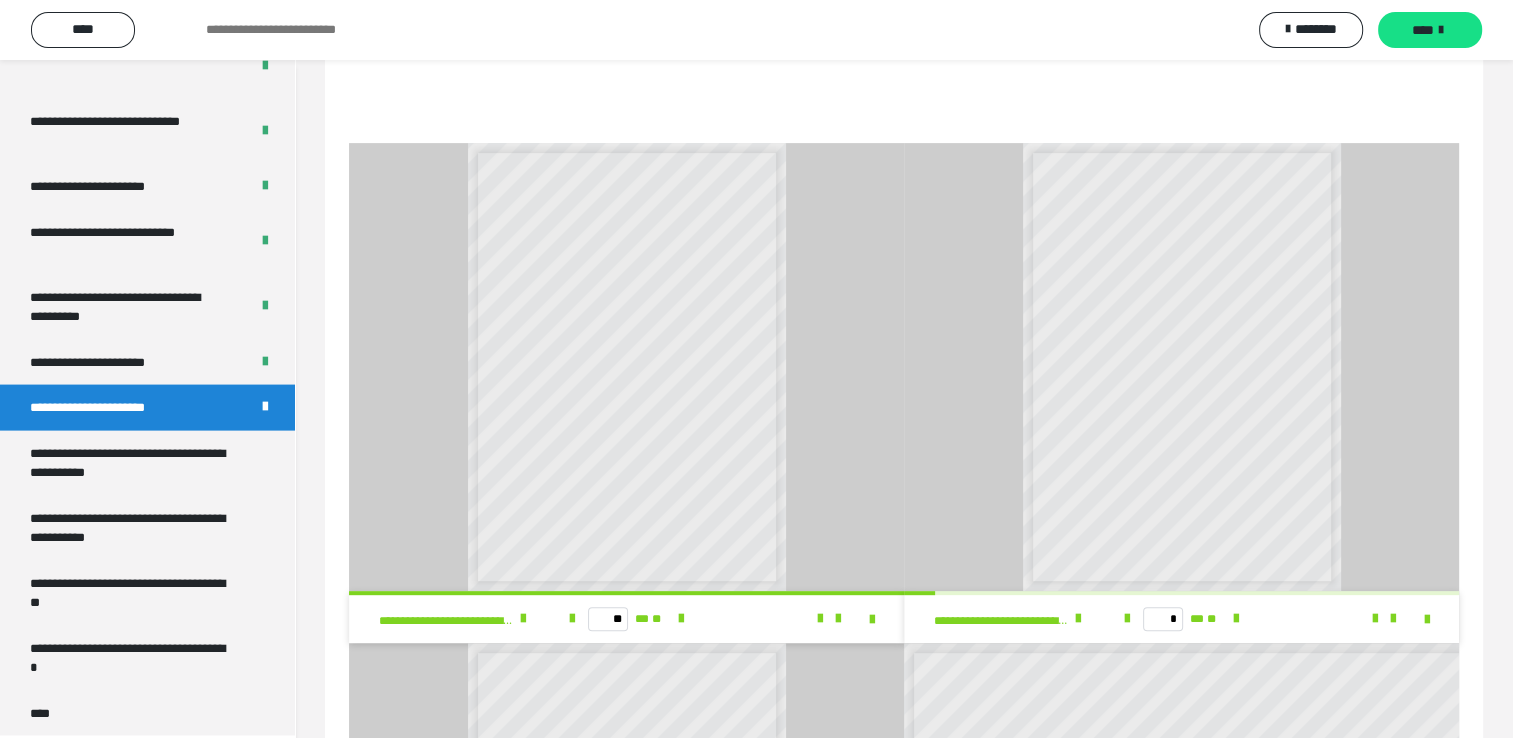 click on "** ** **" at bounding box center [626, 619] 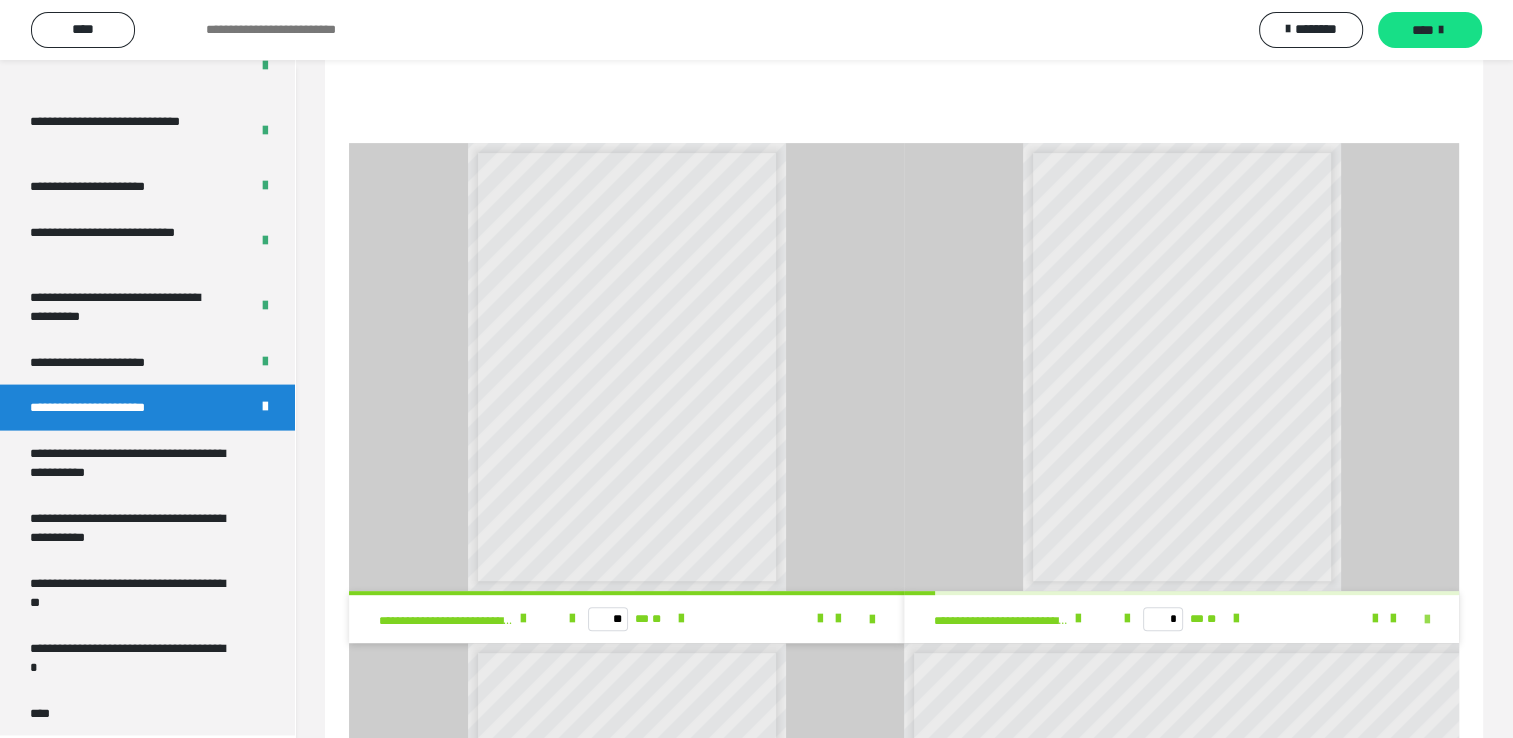 click at bounding box center (1427, 620) 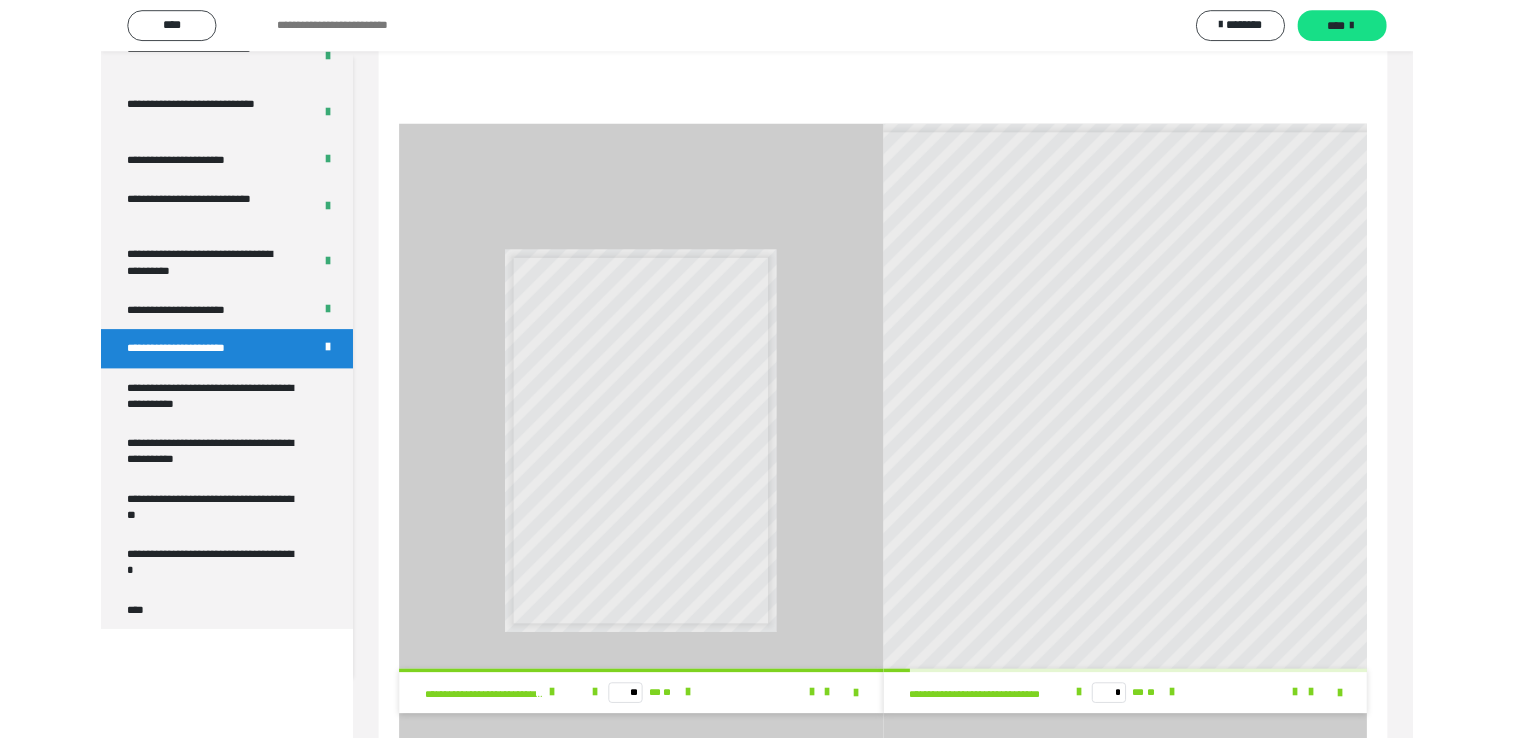 scroll, scrollTop: 3979, scrollLeft: 0, axis: vertical 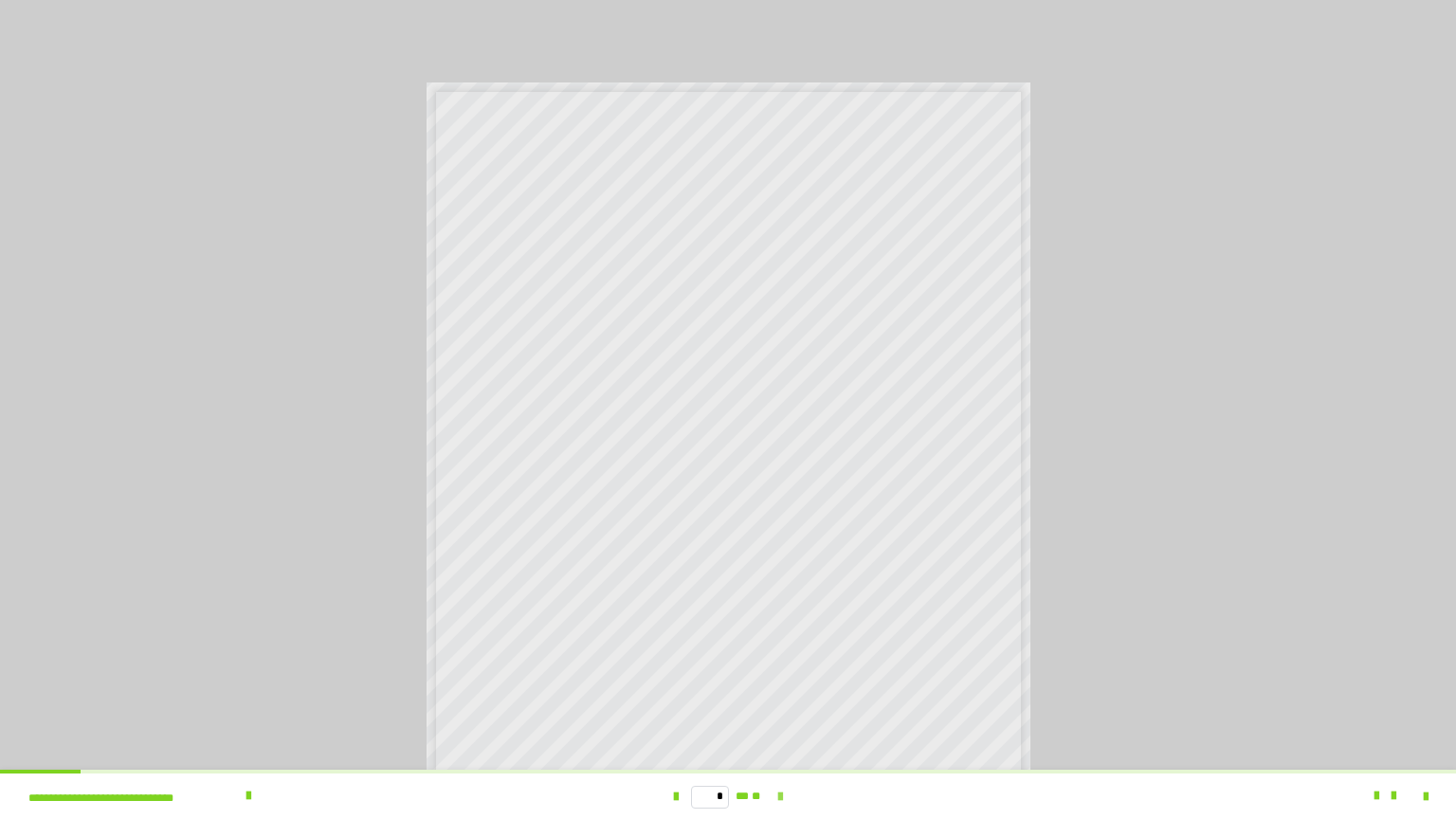 click at bounding box center (780, 797) 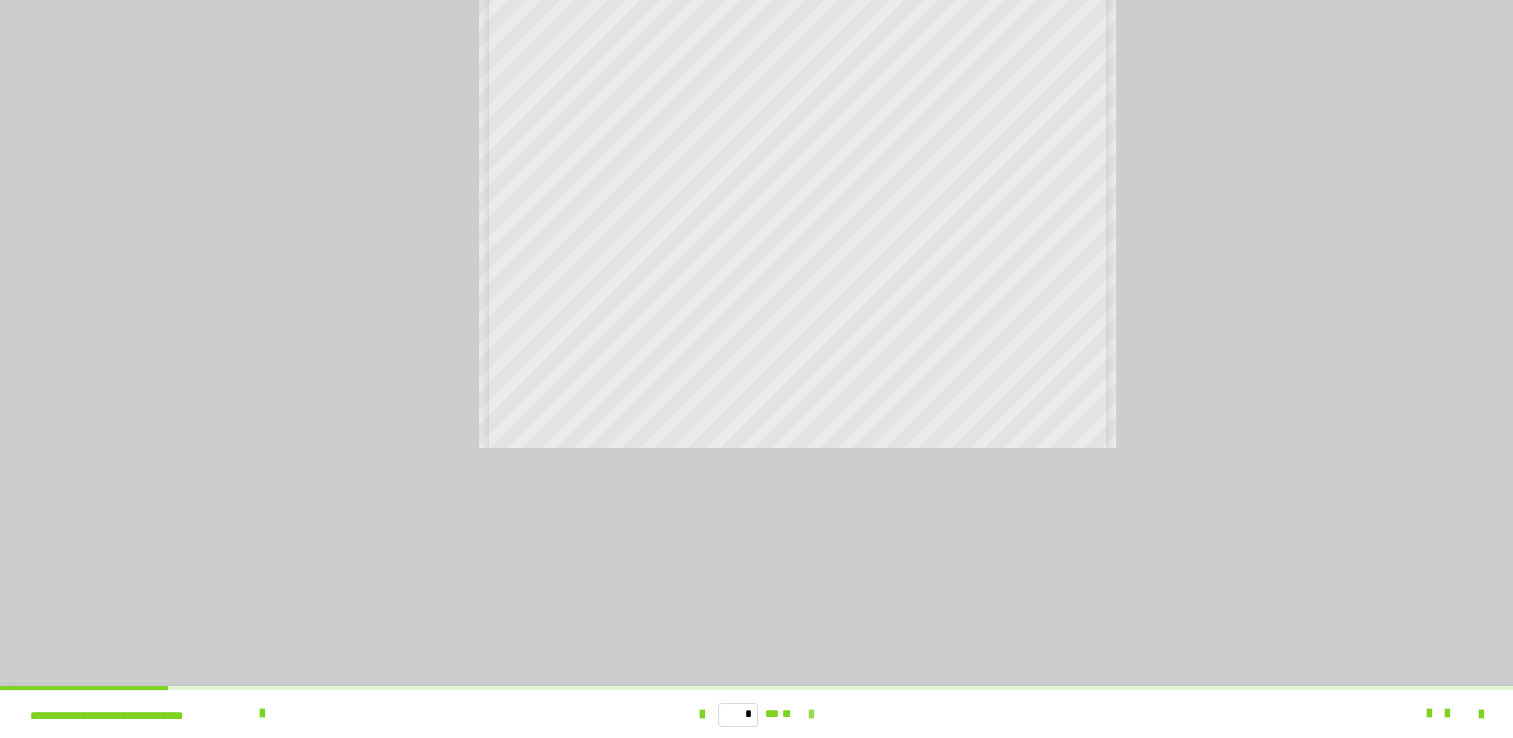 scroll, scrollTop: 4104, scrollLeft: 0, axis: vertical 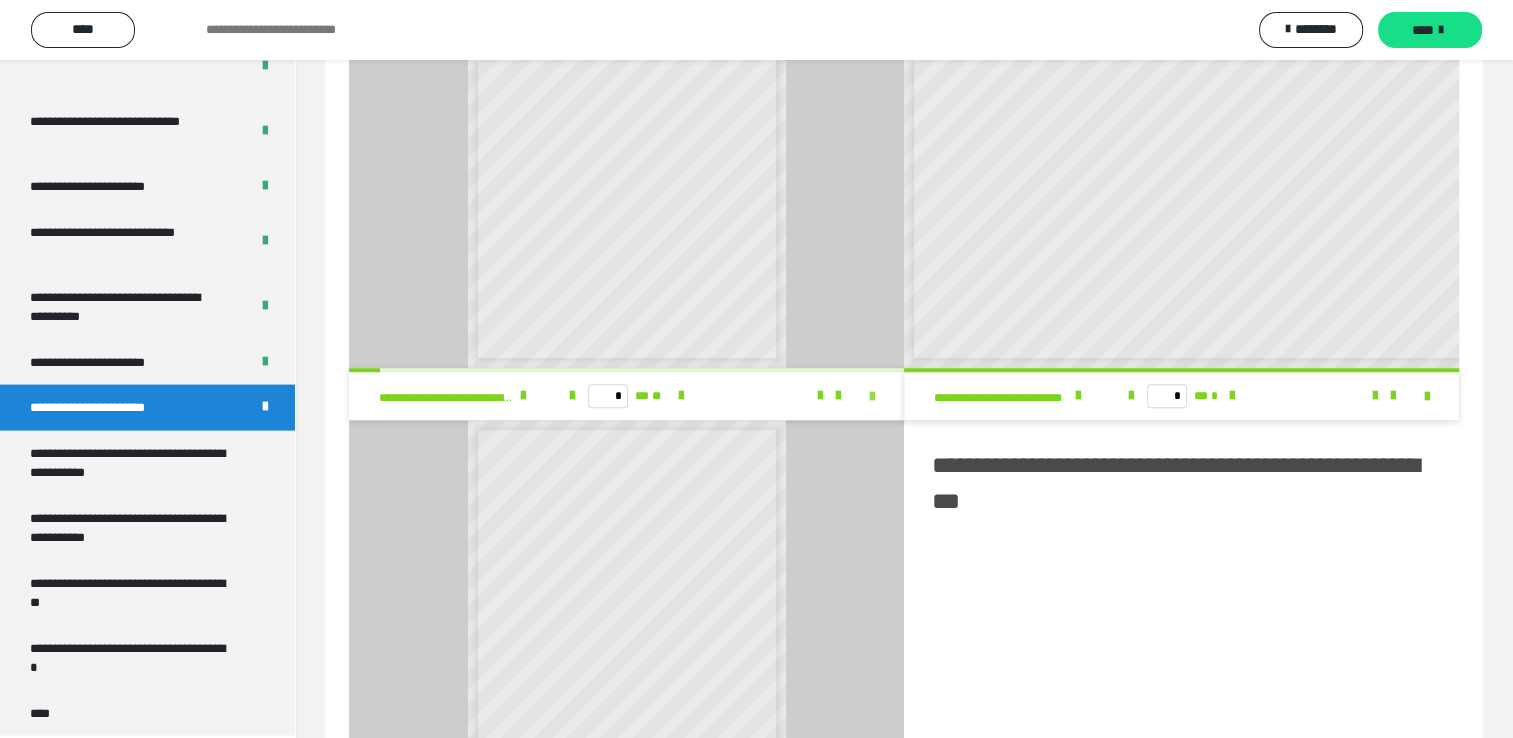 click at bounding box center [872, 397] 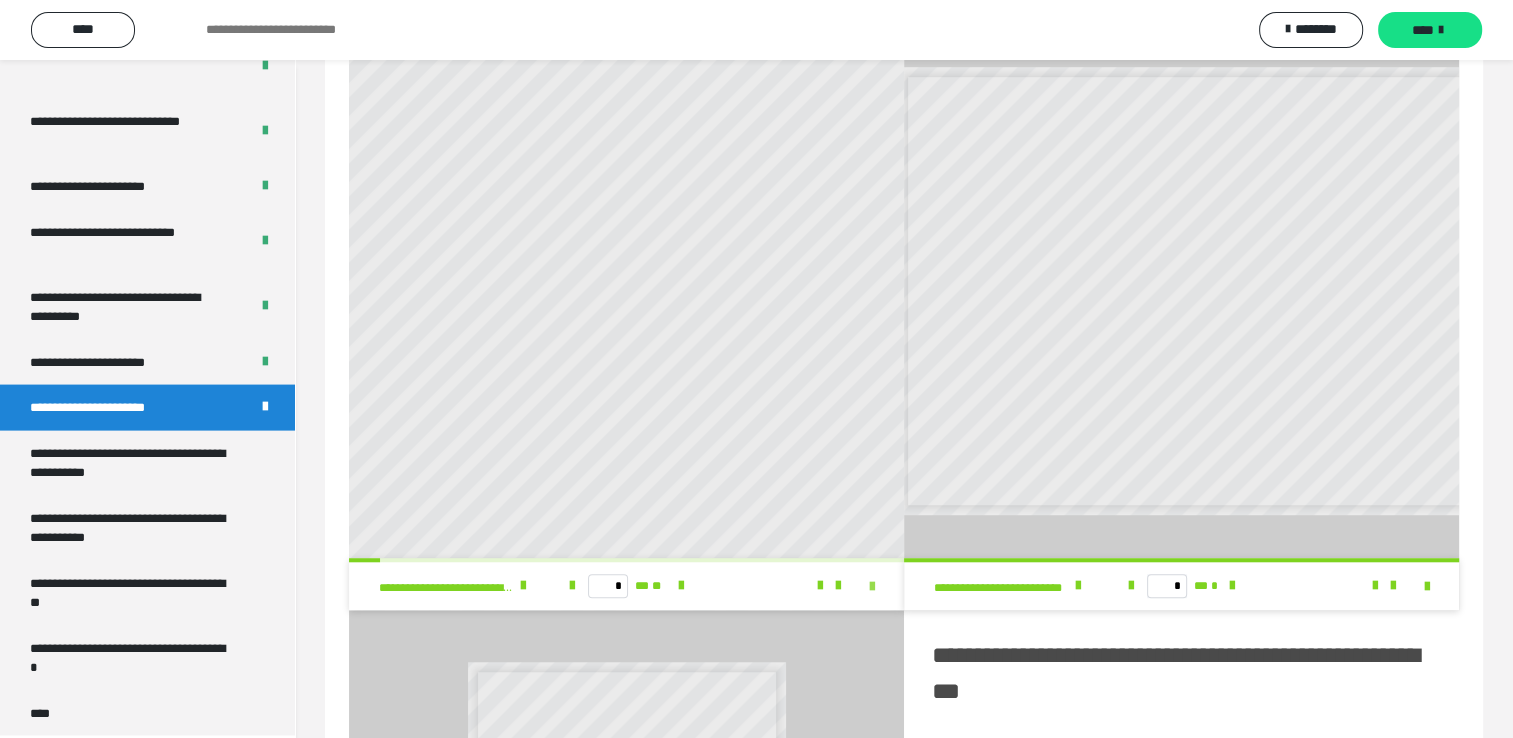 scroll, scrollTop: 3979, scrollLeft: 0, axis: vertical 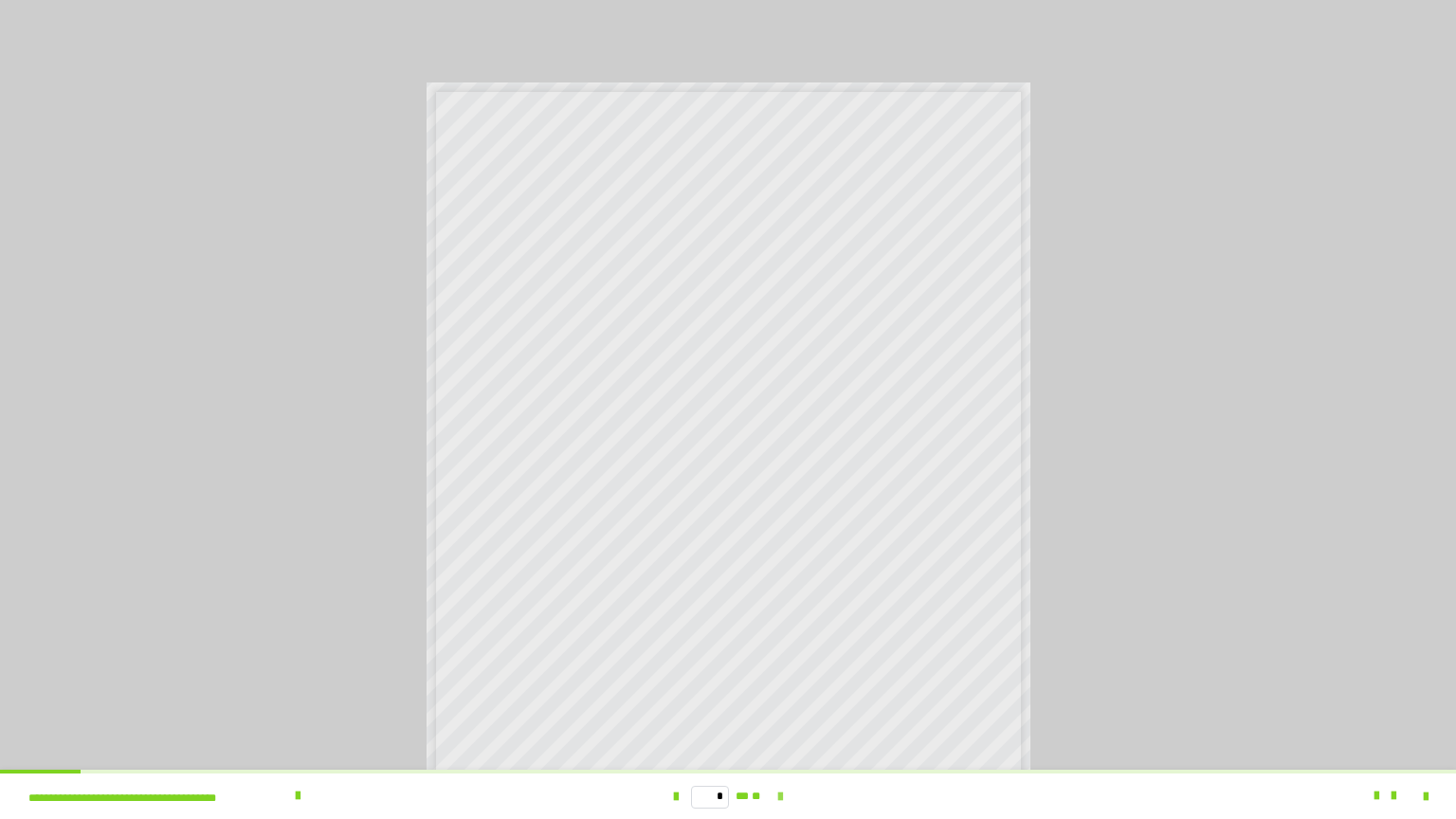 click at bounding box center (780, 797) 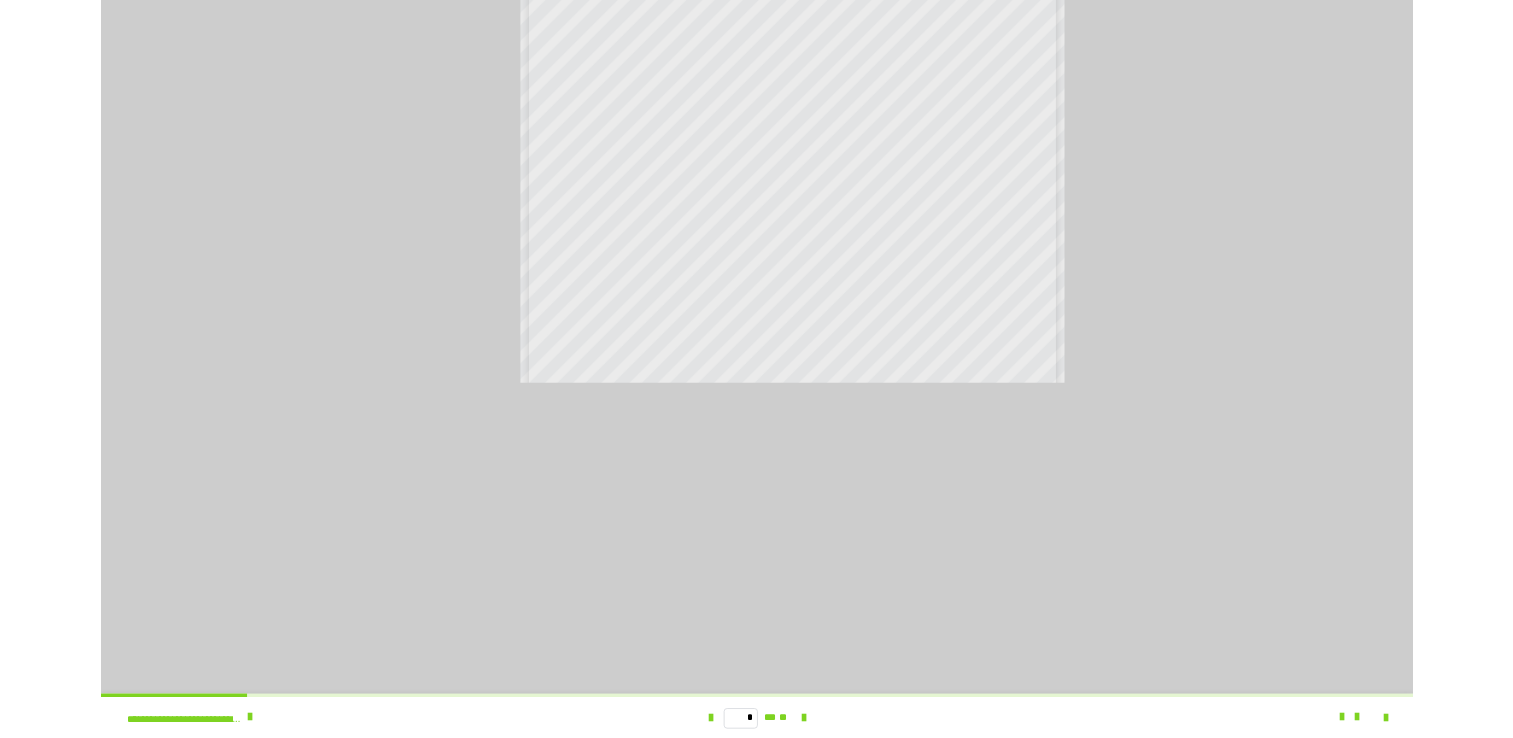 scroll, scrollTop: 4104, scrollLeft: 0, axis: vertical 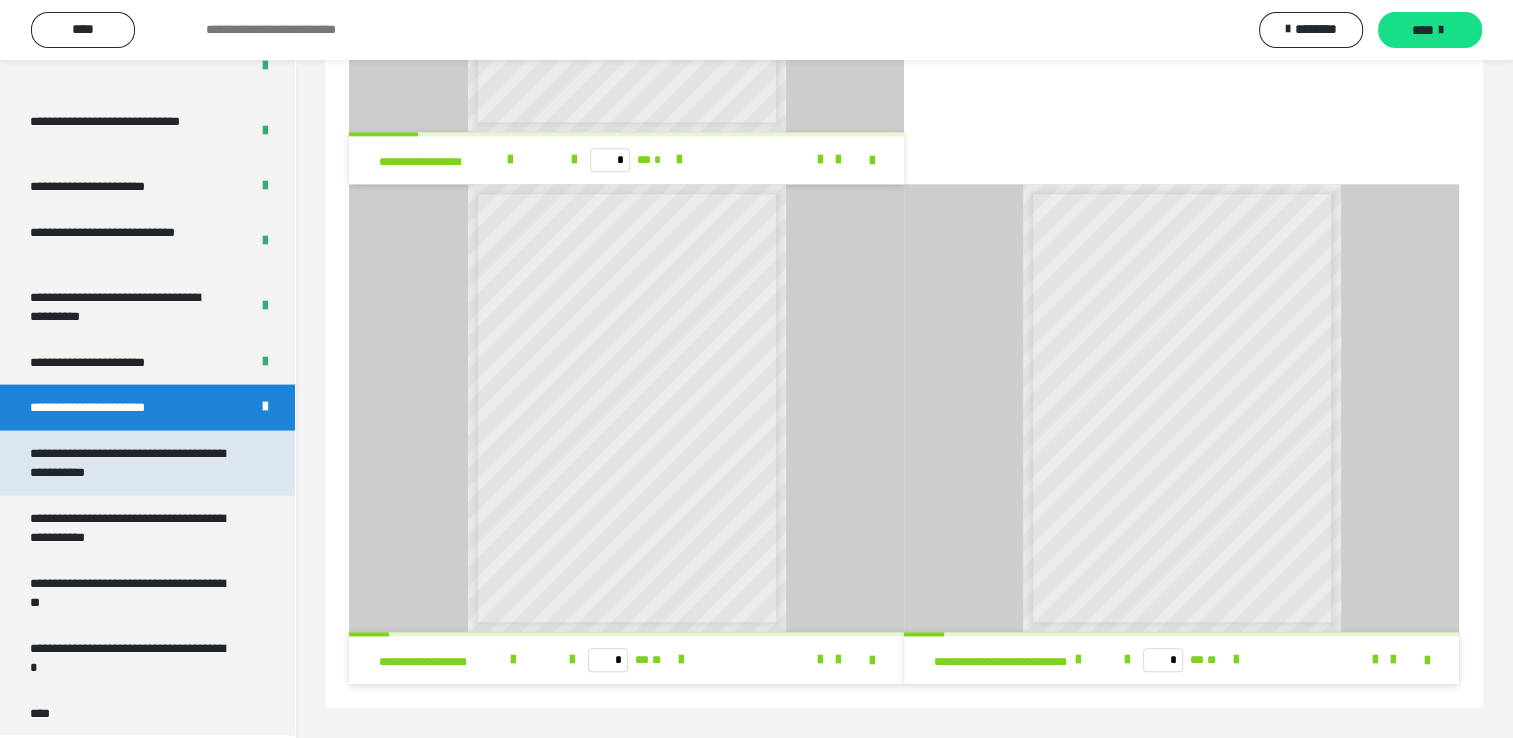 click on "**********" at bounding box center [147, 463] 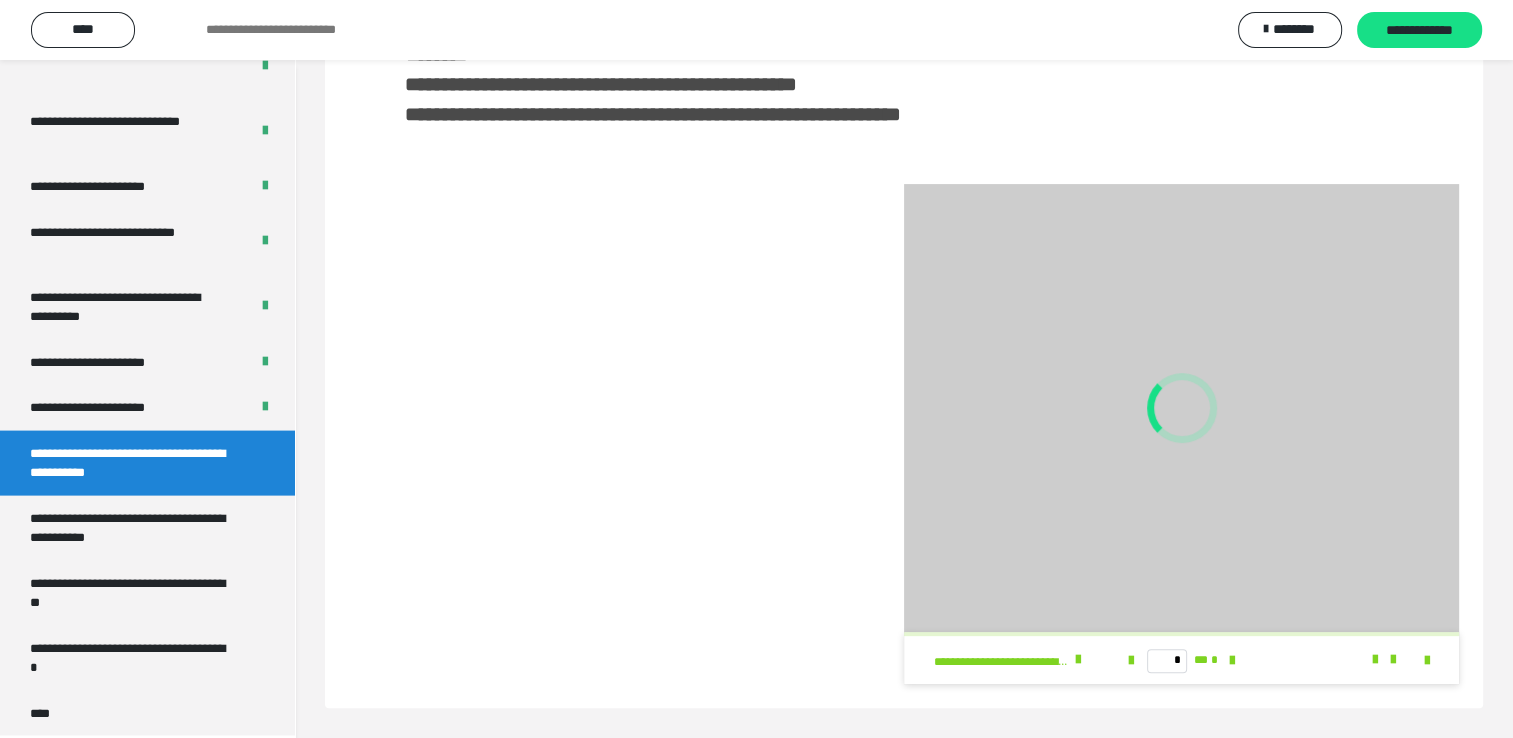 scroll, scrollTop: 176, scrollLeft: 0, axis: vertical 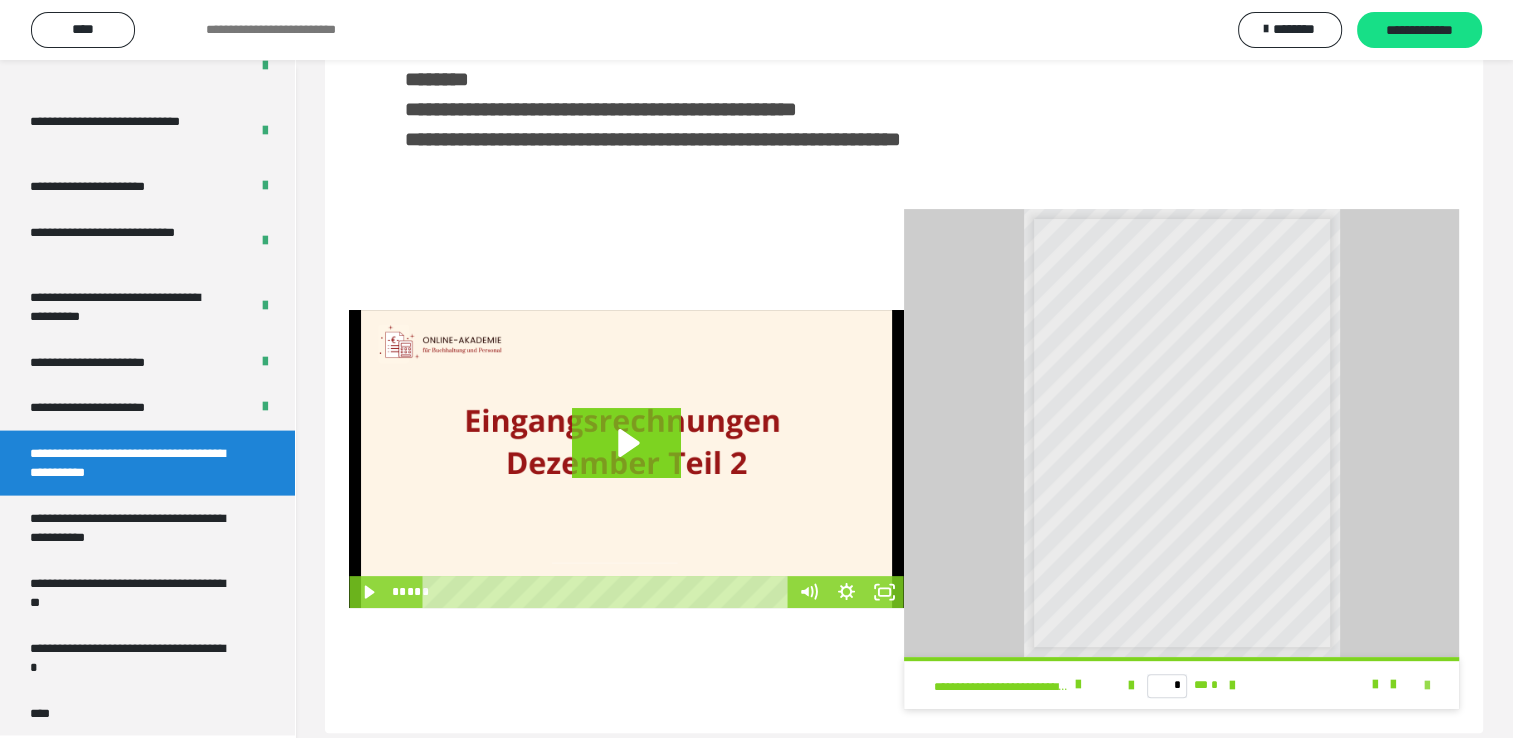 click at bounding box center [1427, 686] 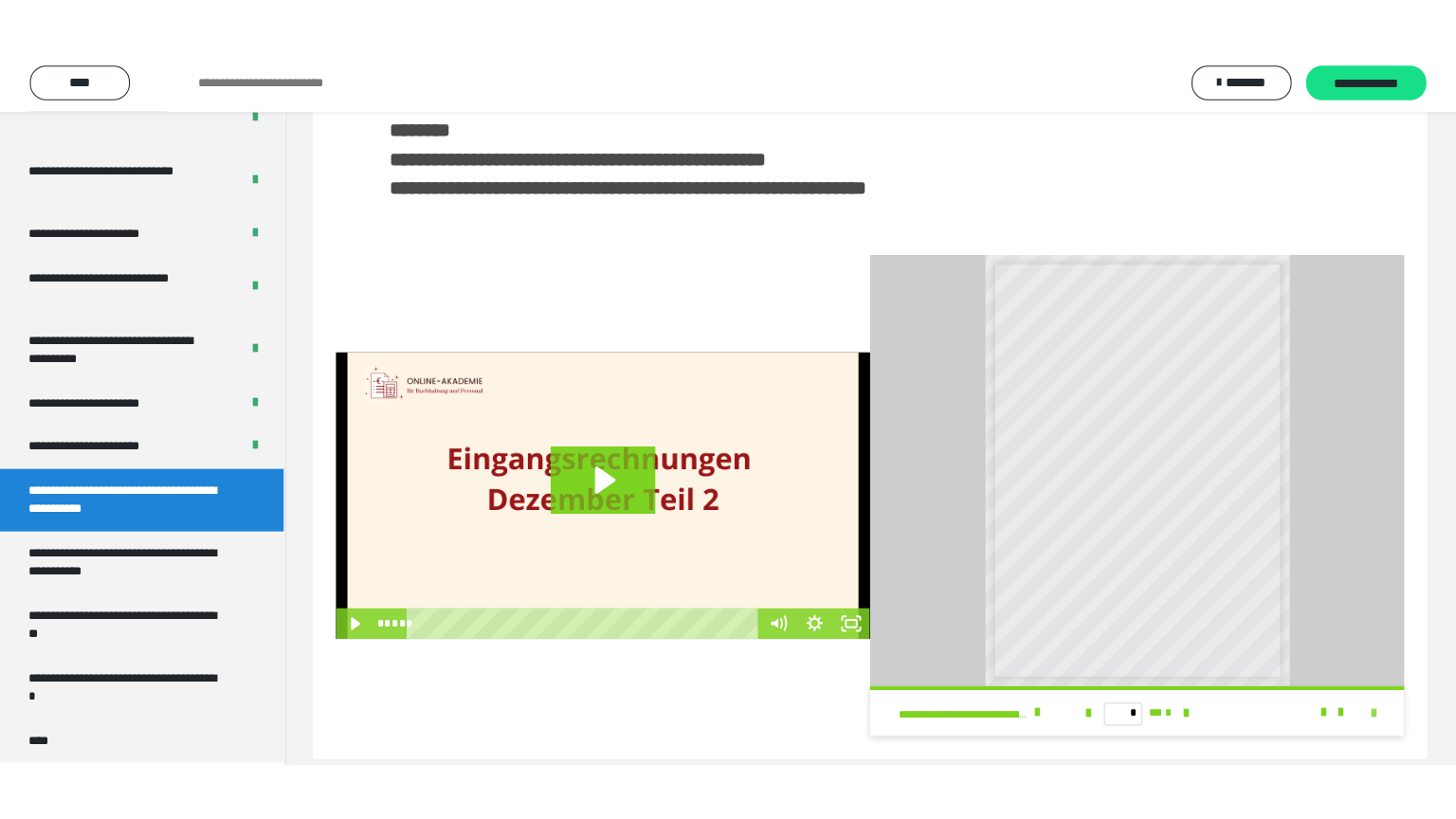 scroll, scrollTop: 334, scrollLeft: 0, axis: vertical 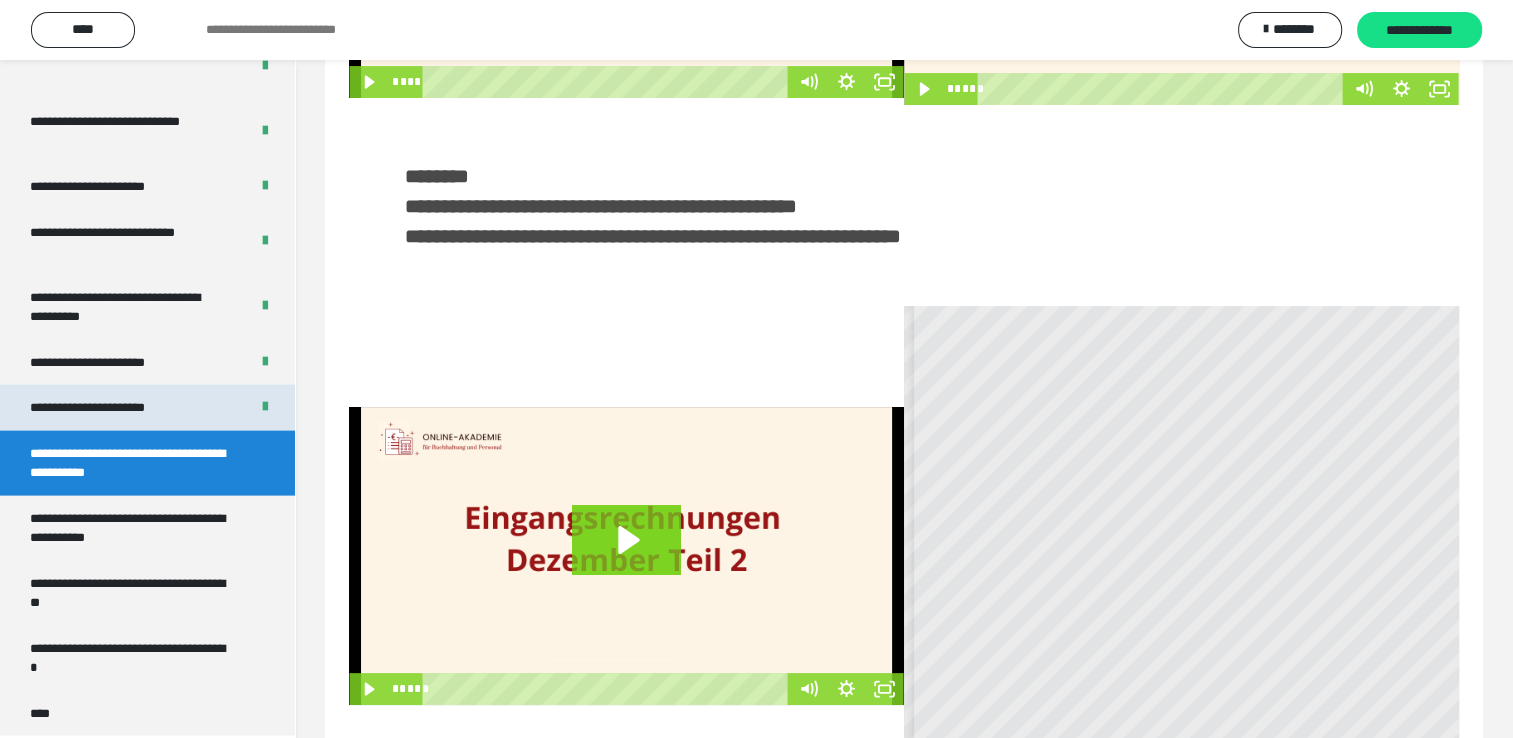 click on "**********" at bounding box center (111, 408) 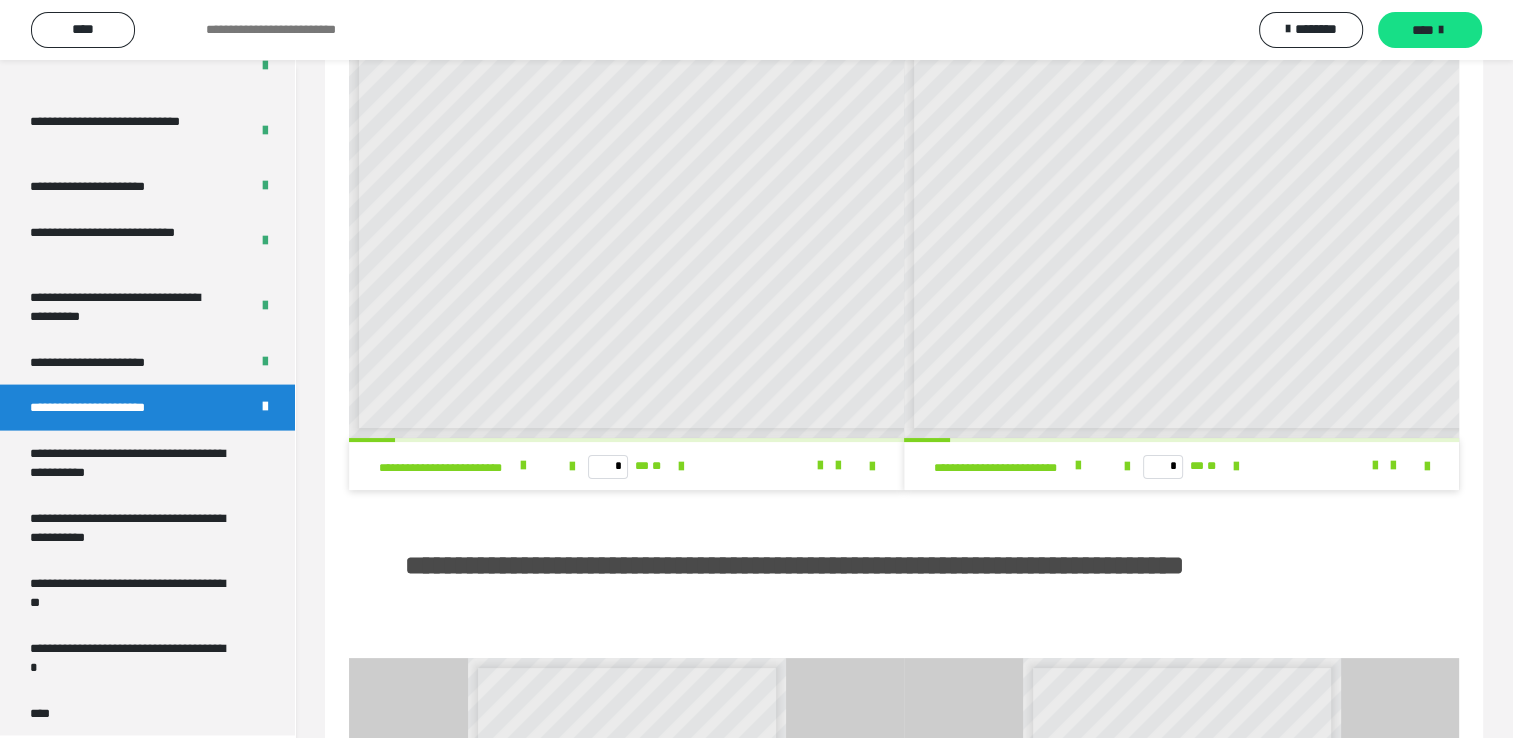 scroll, scrollTop: 0, scrollLeft: 0, axis: both 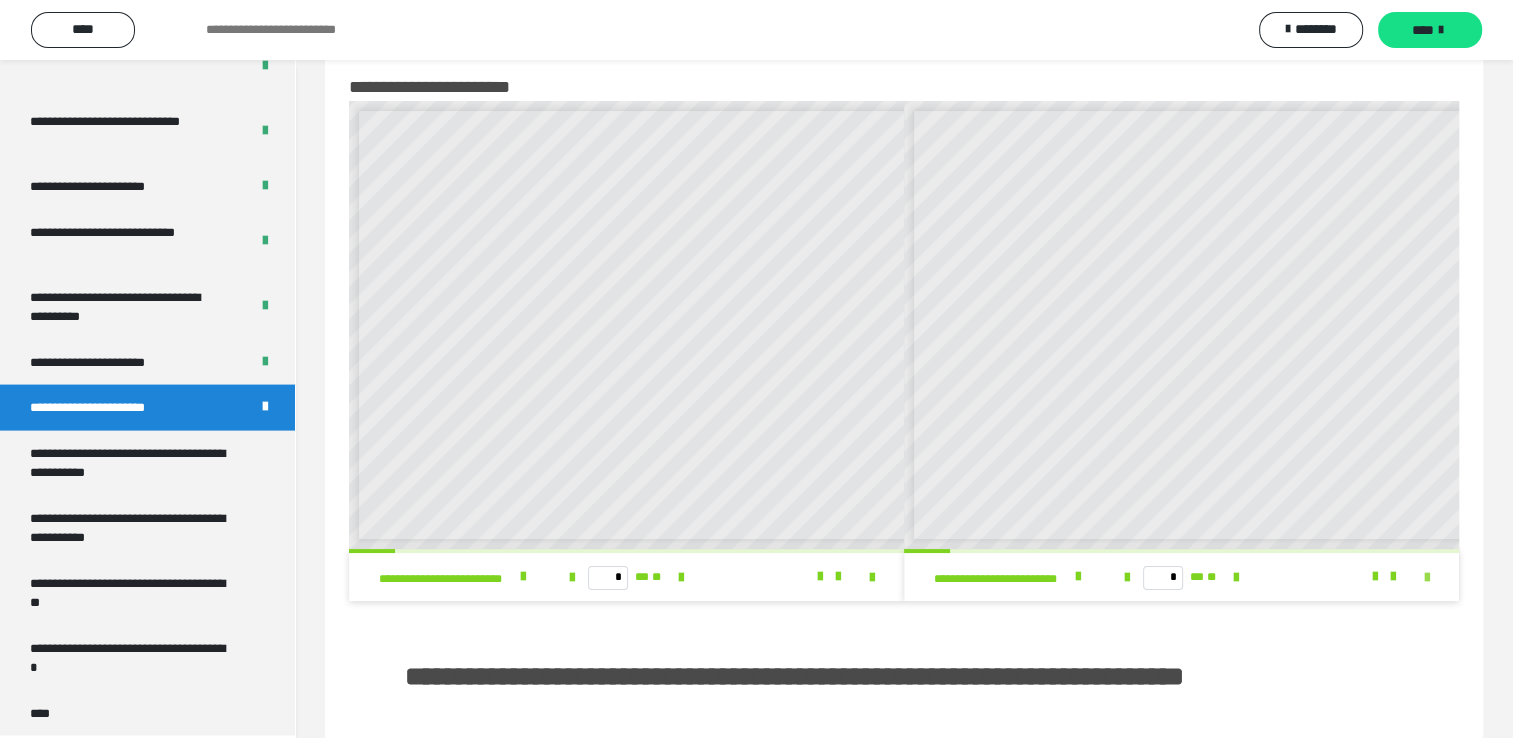 click at bounding box center (1427, 578) 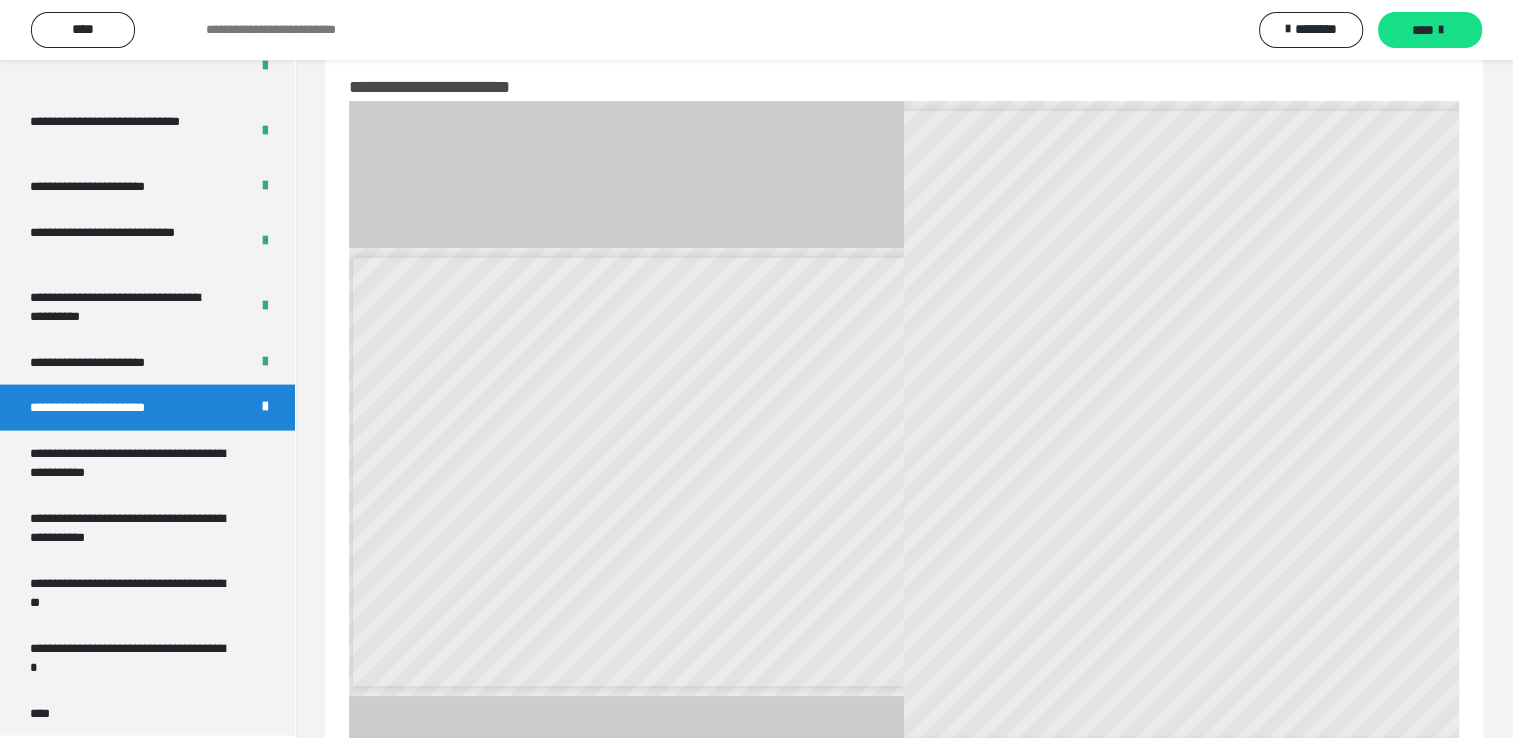 scroll, scrollTop: 3979, scrollLeft: 0, axis: vertical 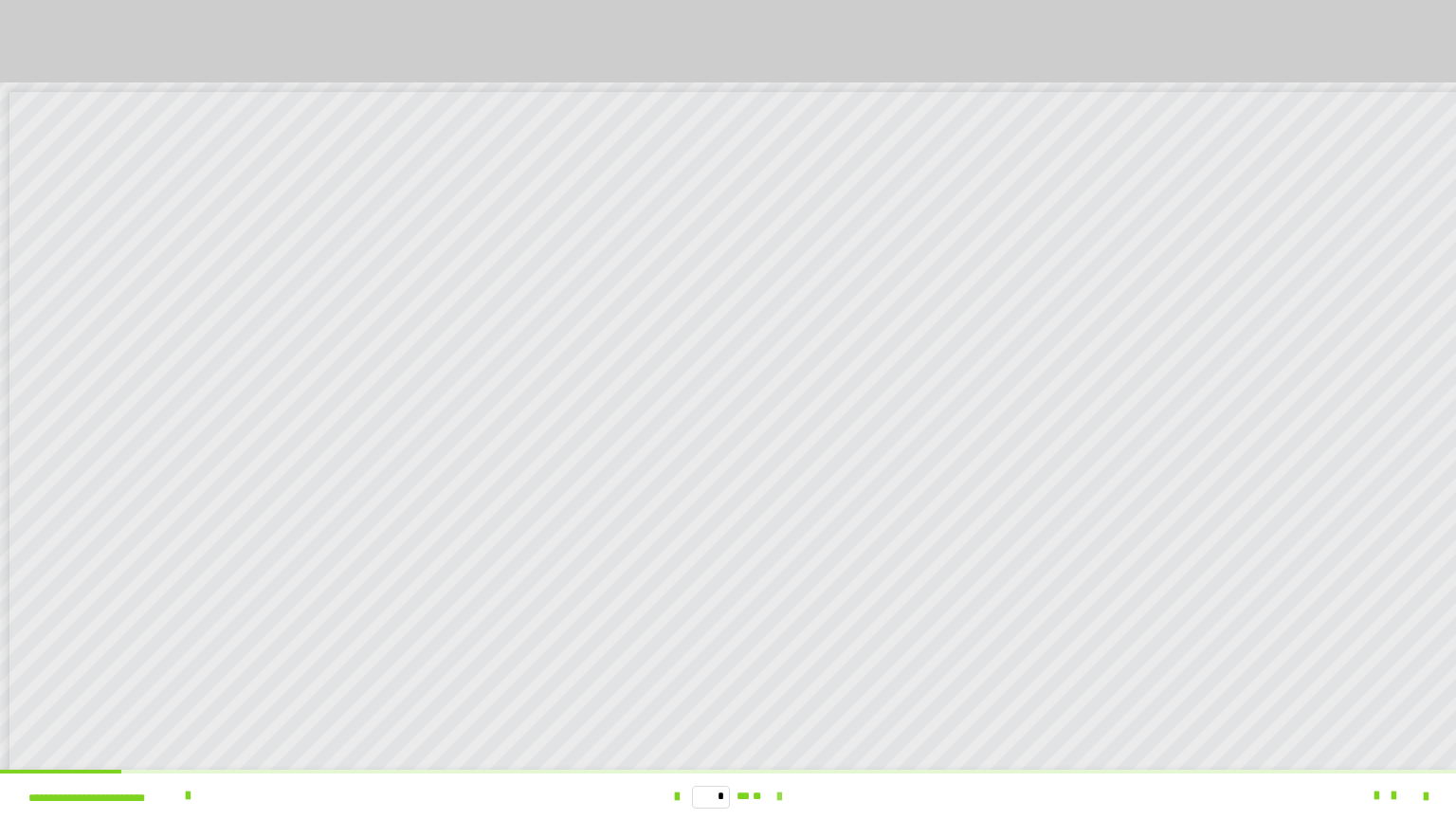 click at bounding box center (779, 797) 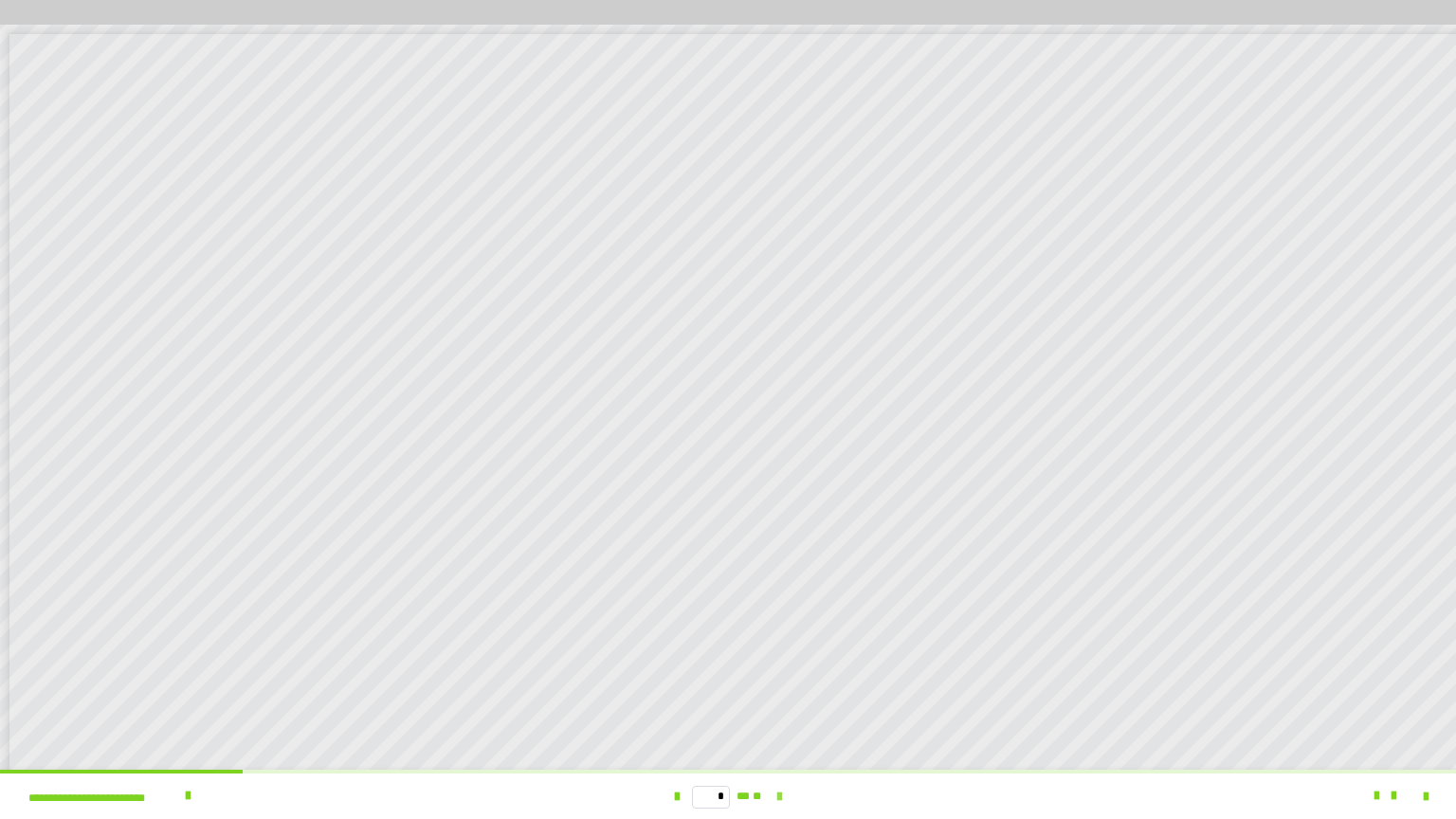 click at bounding box center [779, 797] 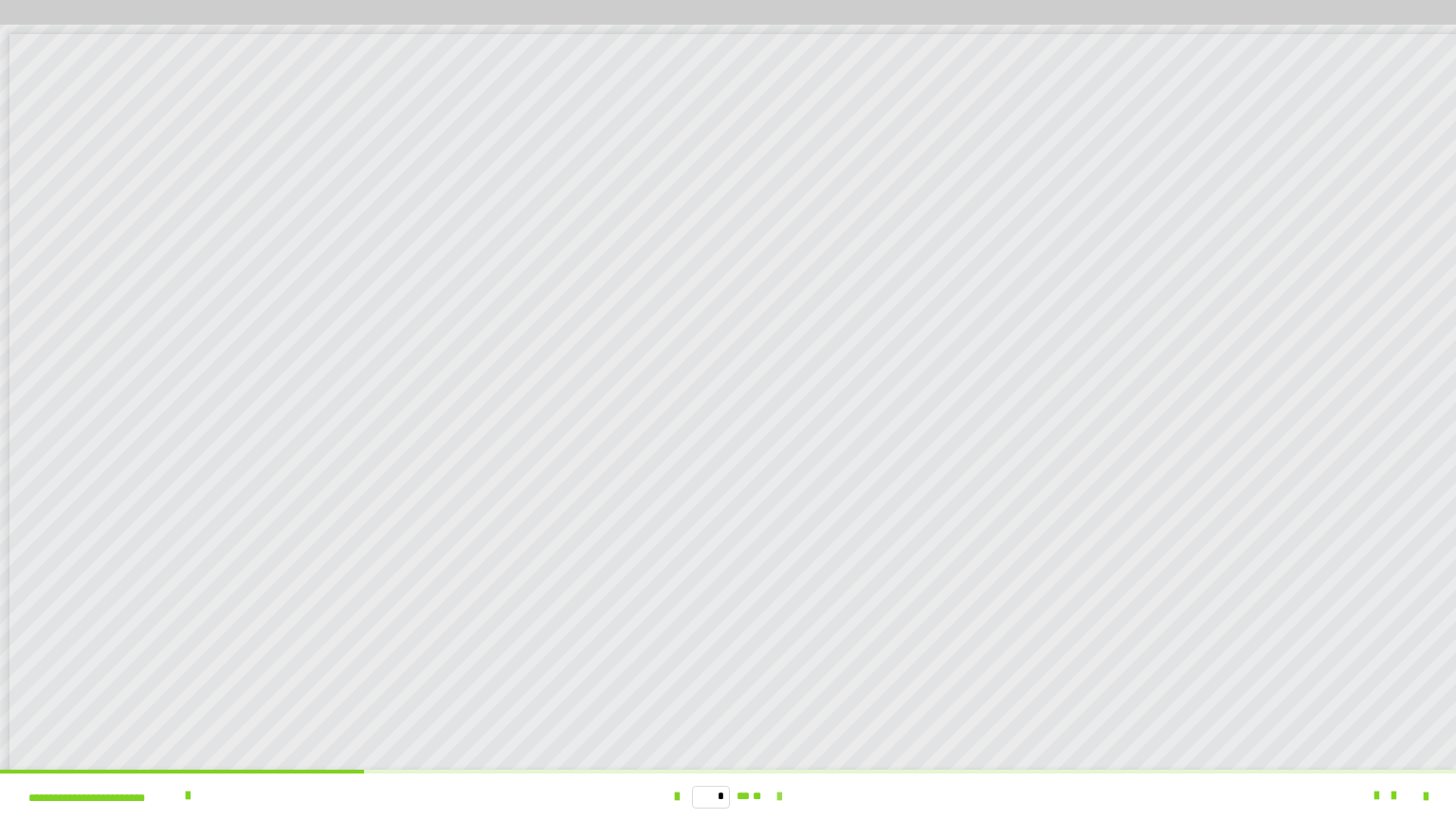 click at bounding box center (779, 797) 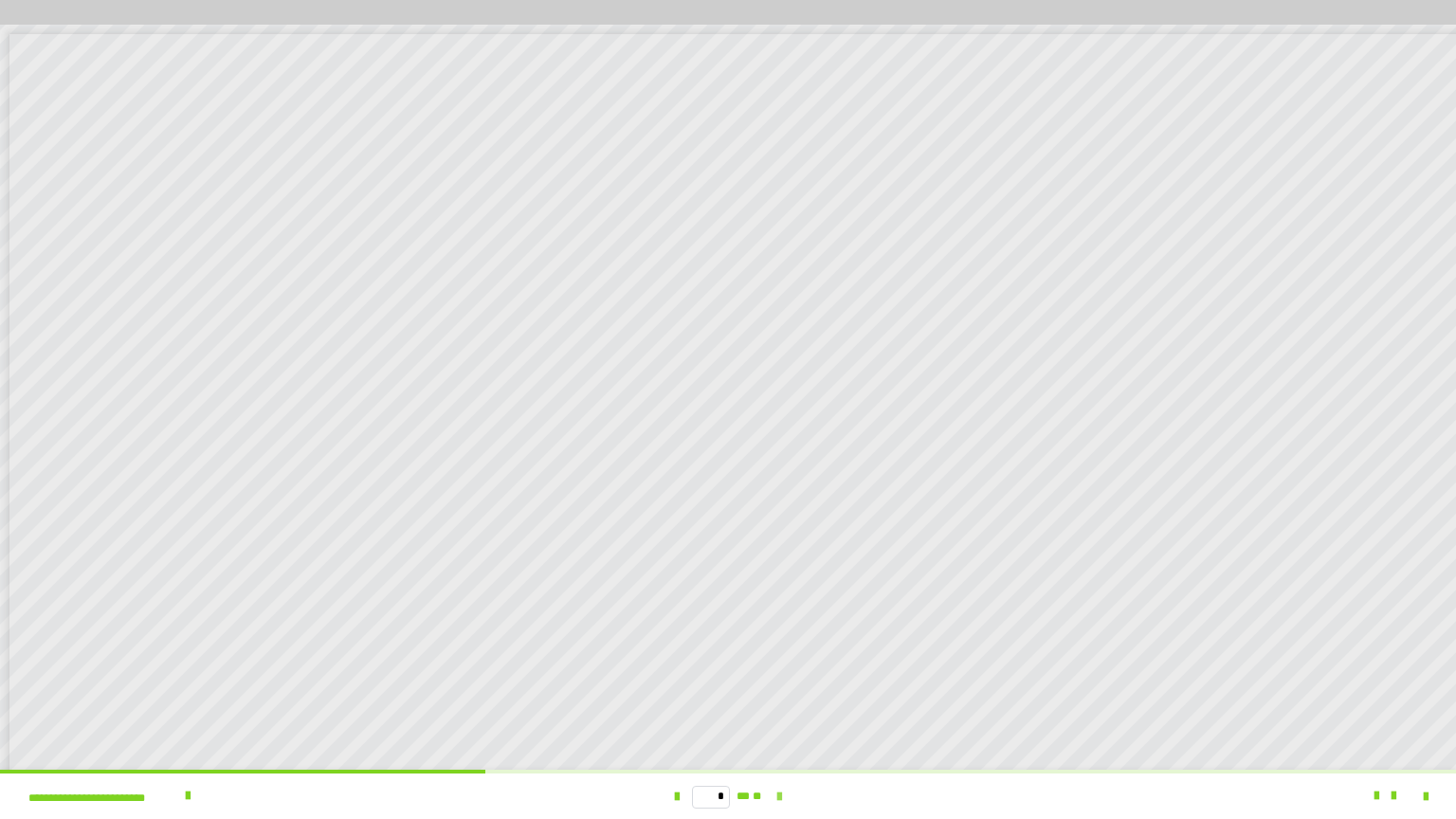 click at bounding box center (779, 797) 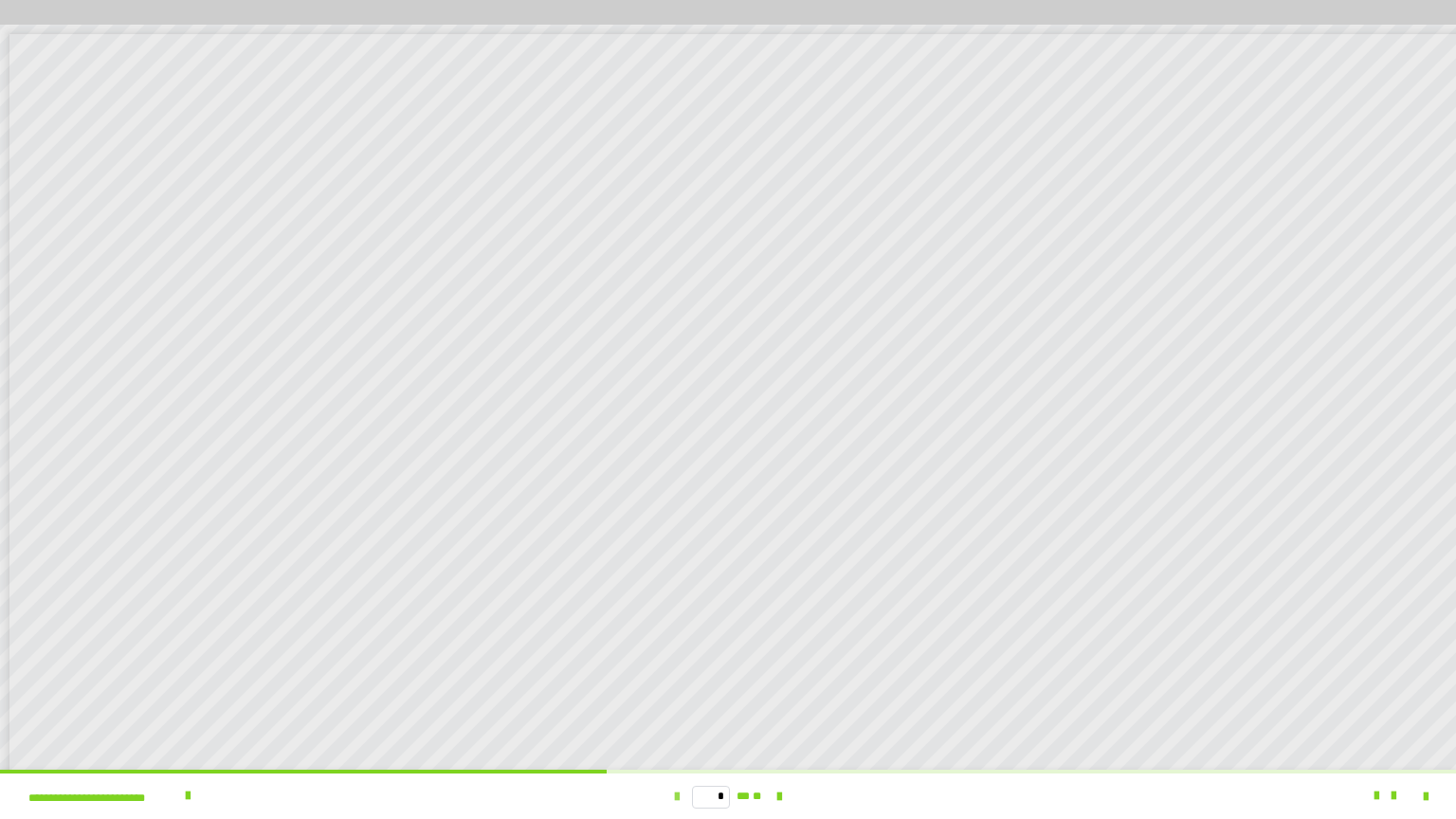 click at bounding box center [677, 797] 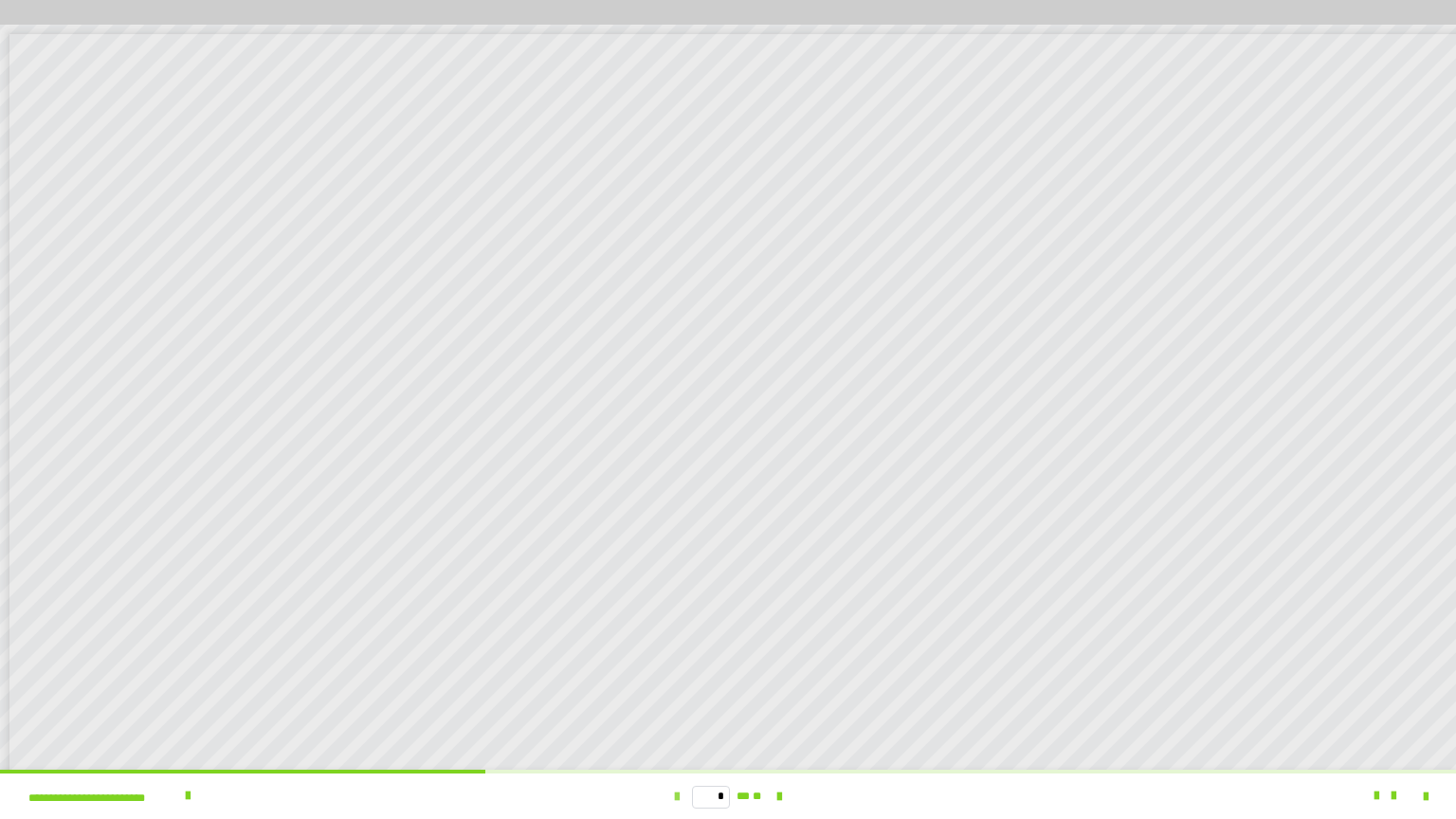 click at bounding box center [677, 797] 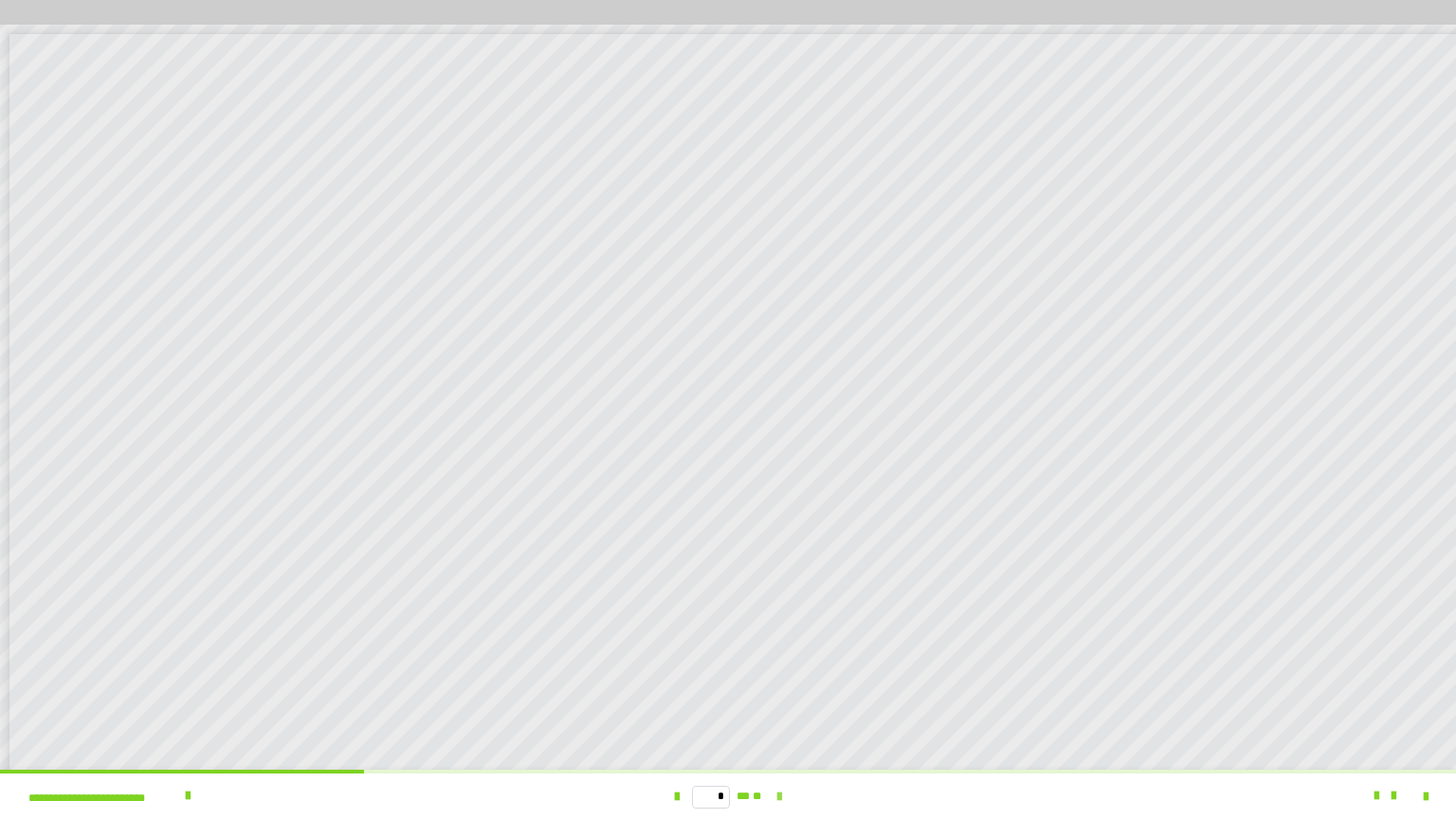 click at bounding box center (779, 796) 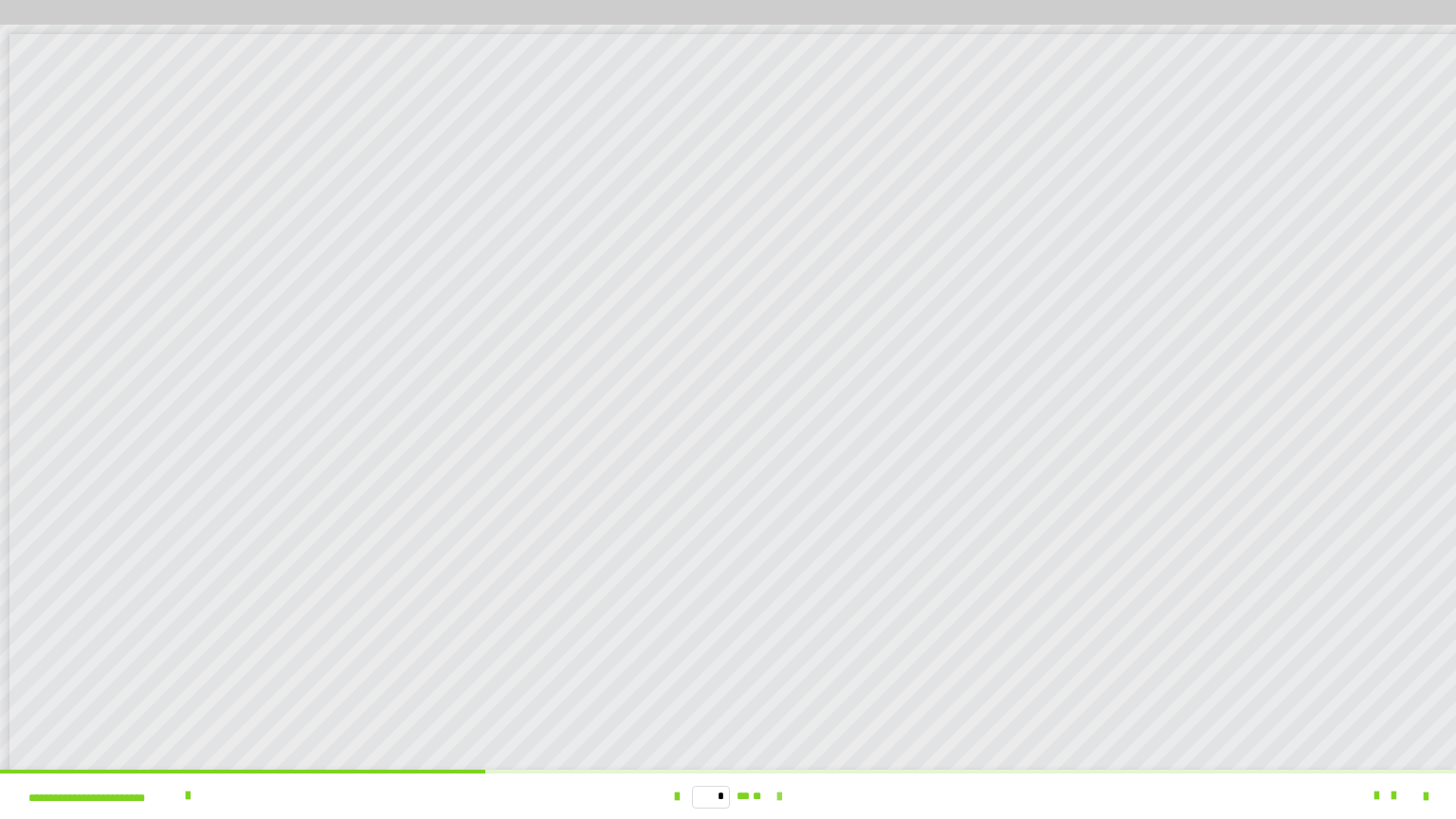 click at bounding box center (779, 796) 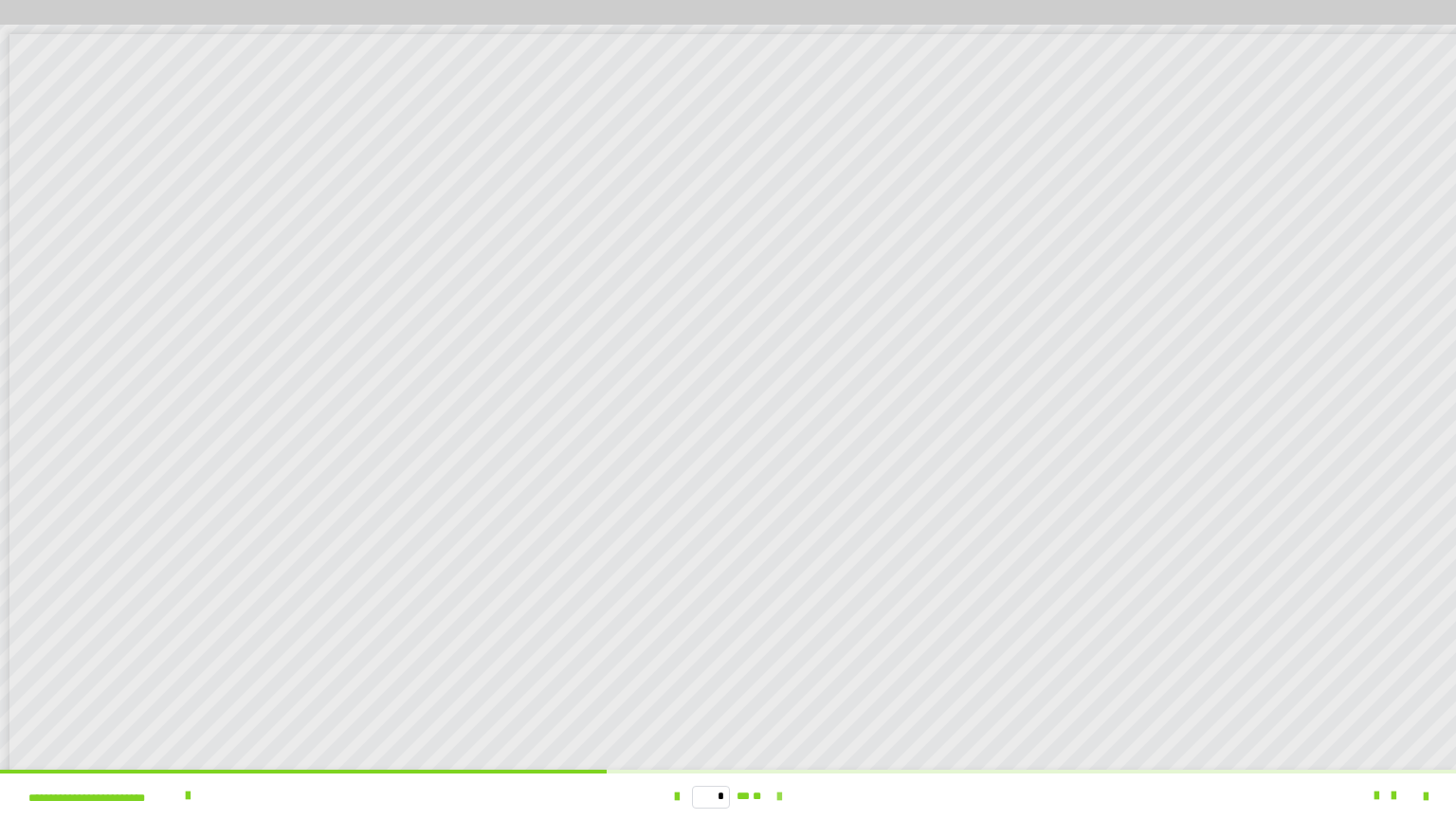 click at bounding box center (779, 797) 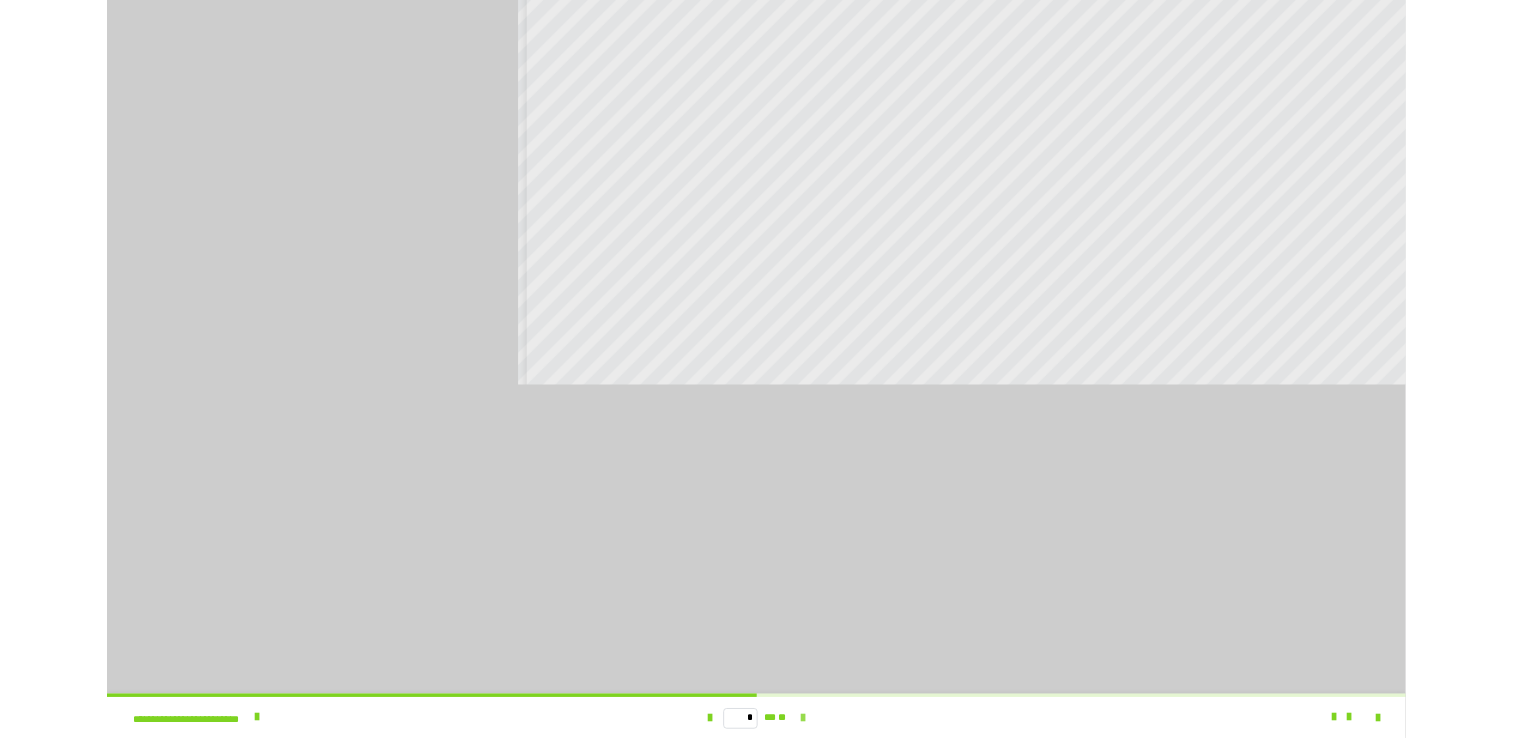 scroll, scrollTop: 4104, scrollLeft: 0, axis: vertical 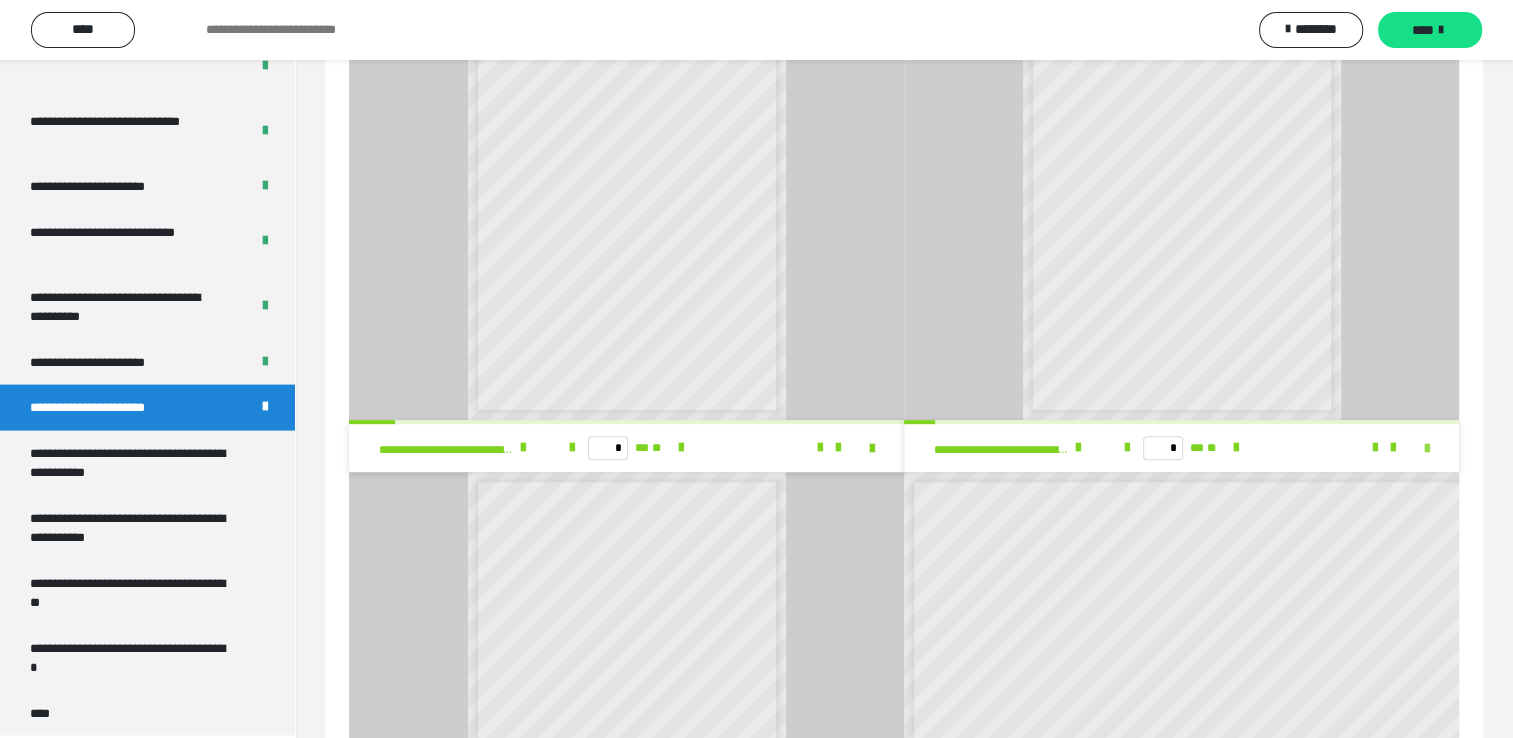 click at bounding box center (1427, 449) 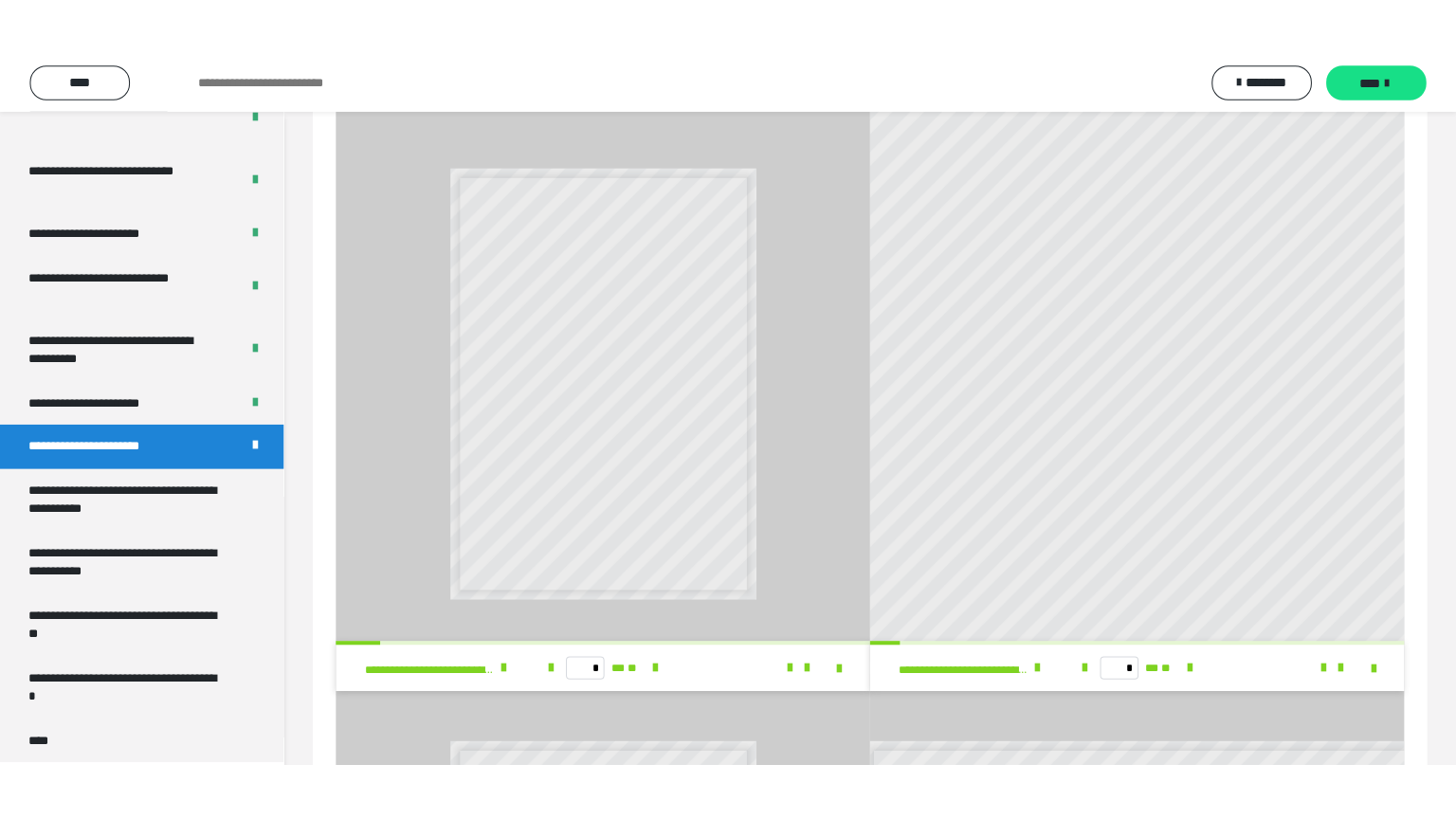 scroll, scrollTop: 3772, scrollLeft: 0, axis: vertical 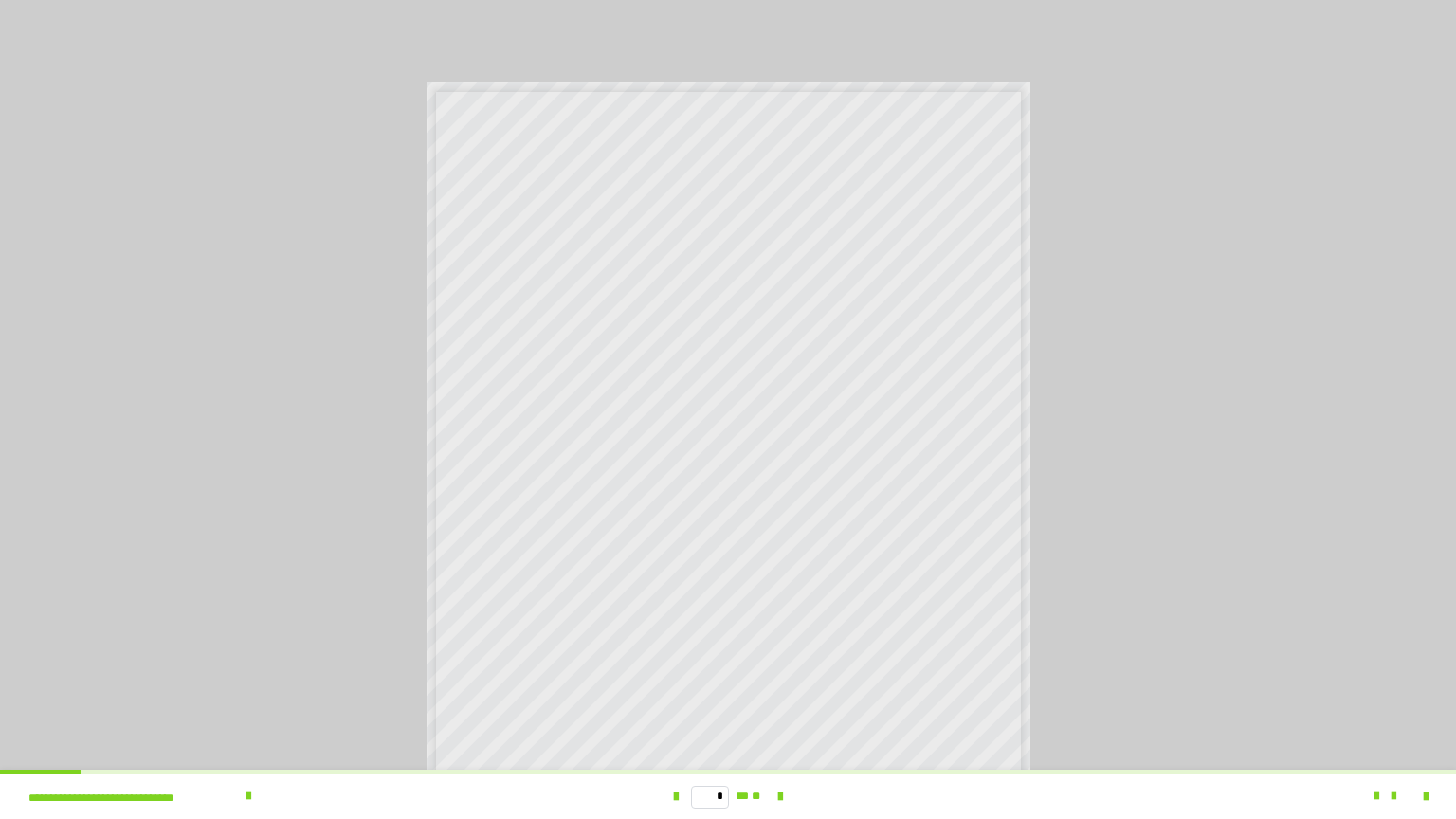 click on "**********" at bounding box center [728, 410] 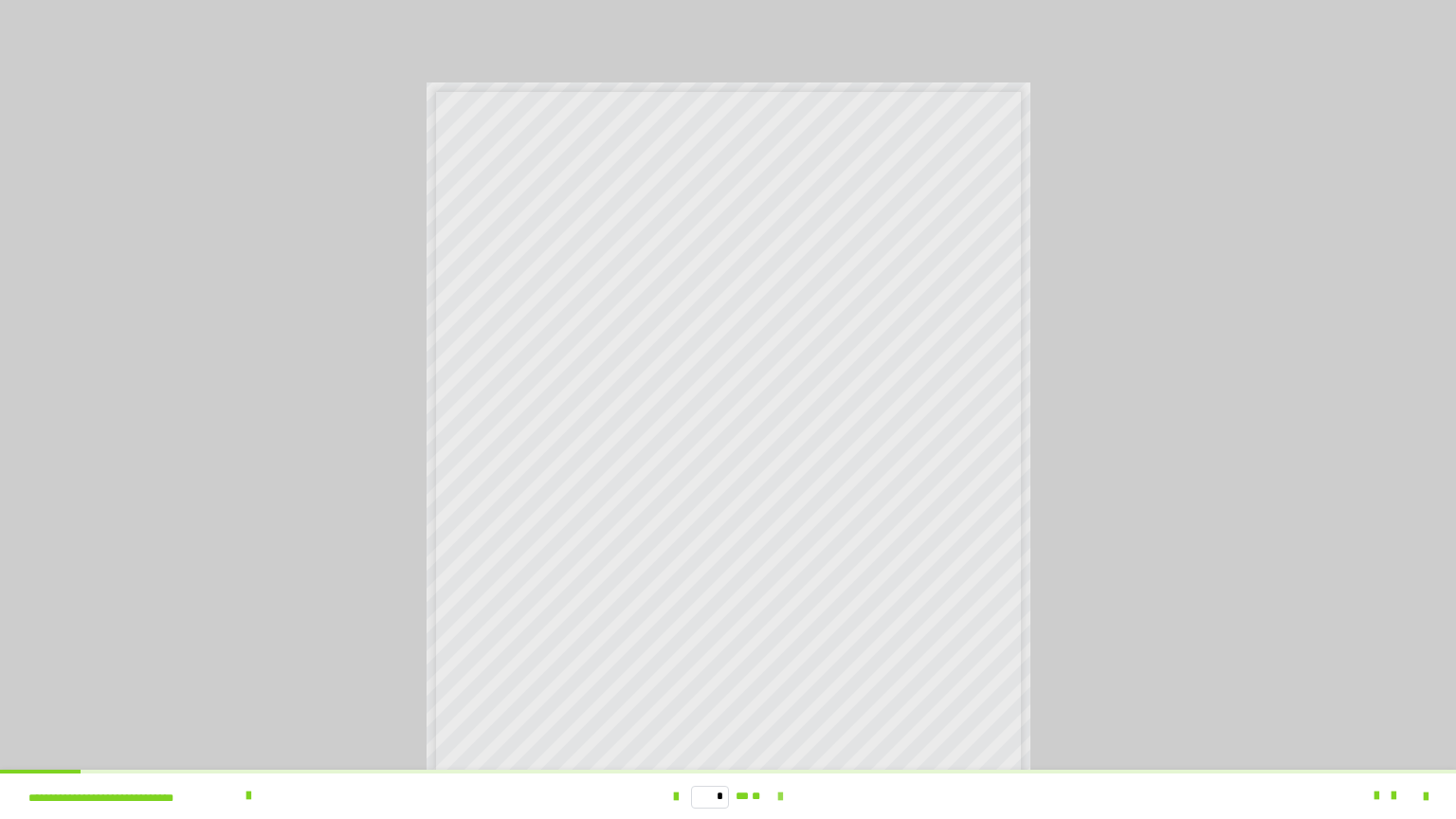 click at bounding box center [780, 797] 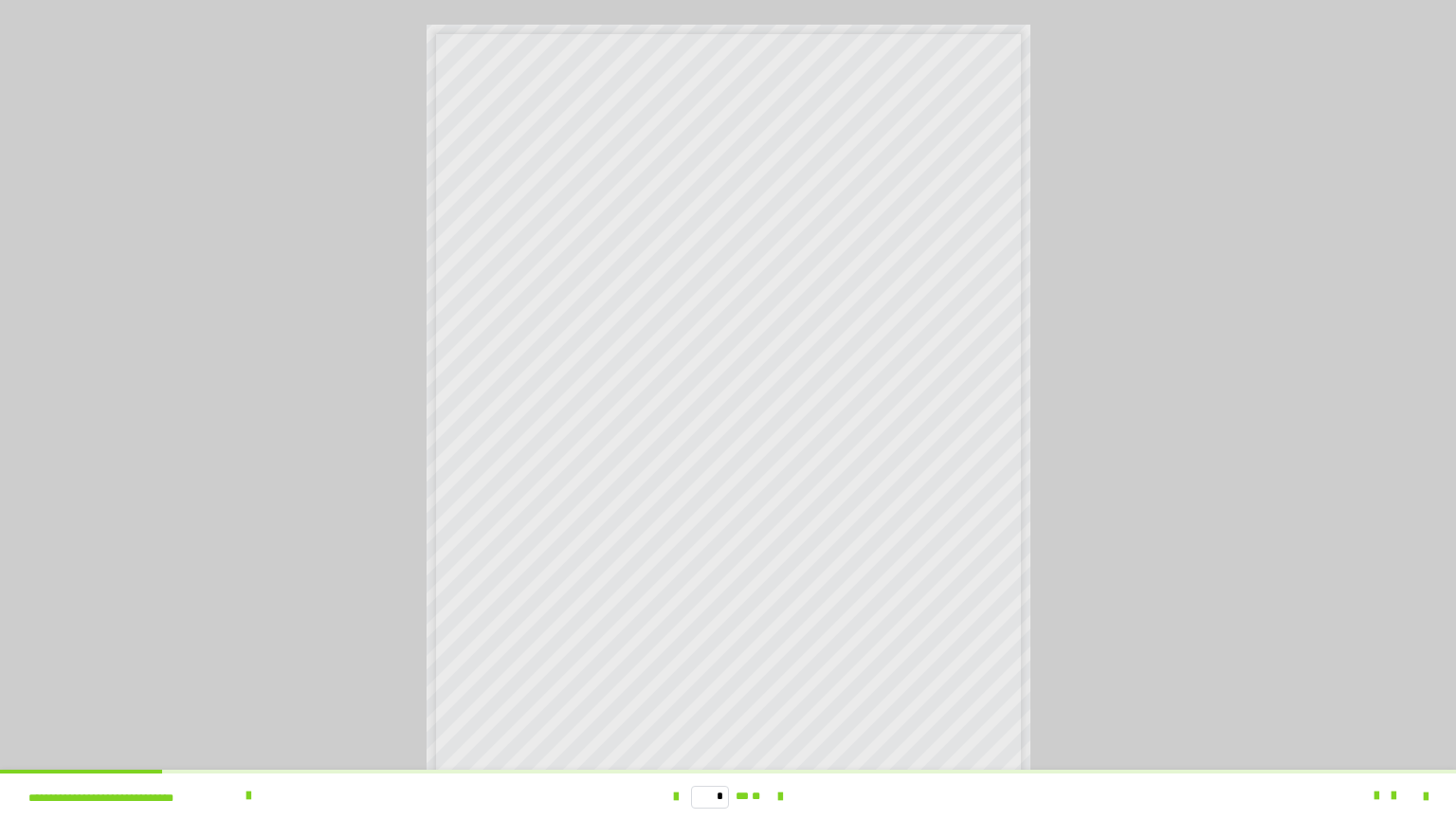 click on "**********" at bounding box center [630, 612] 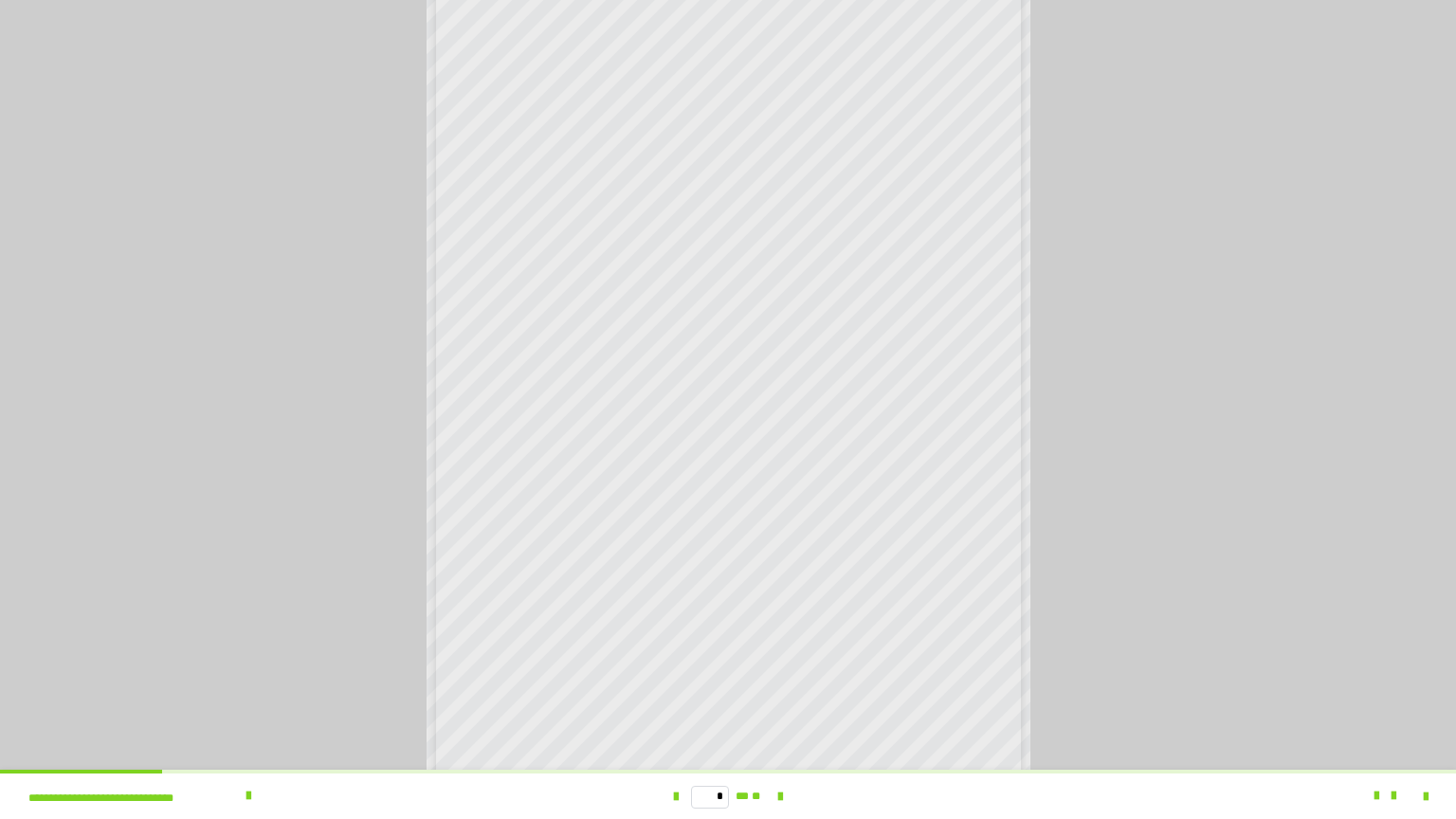 scroll, scrollTop: 55, scrollLeft: 0, axis: vertical 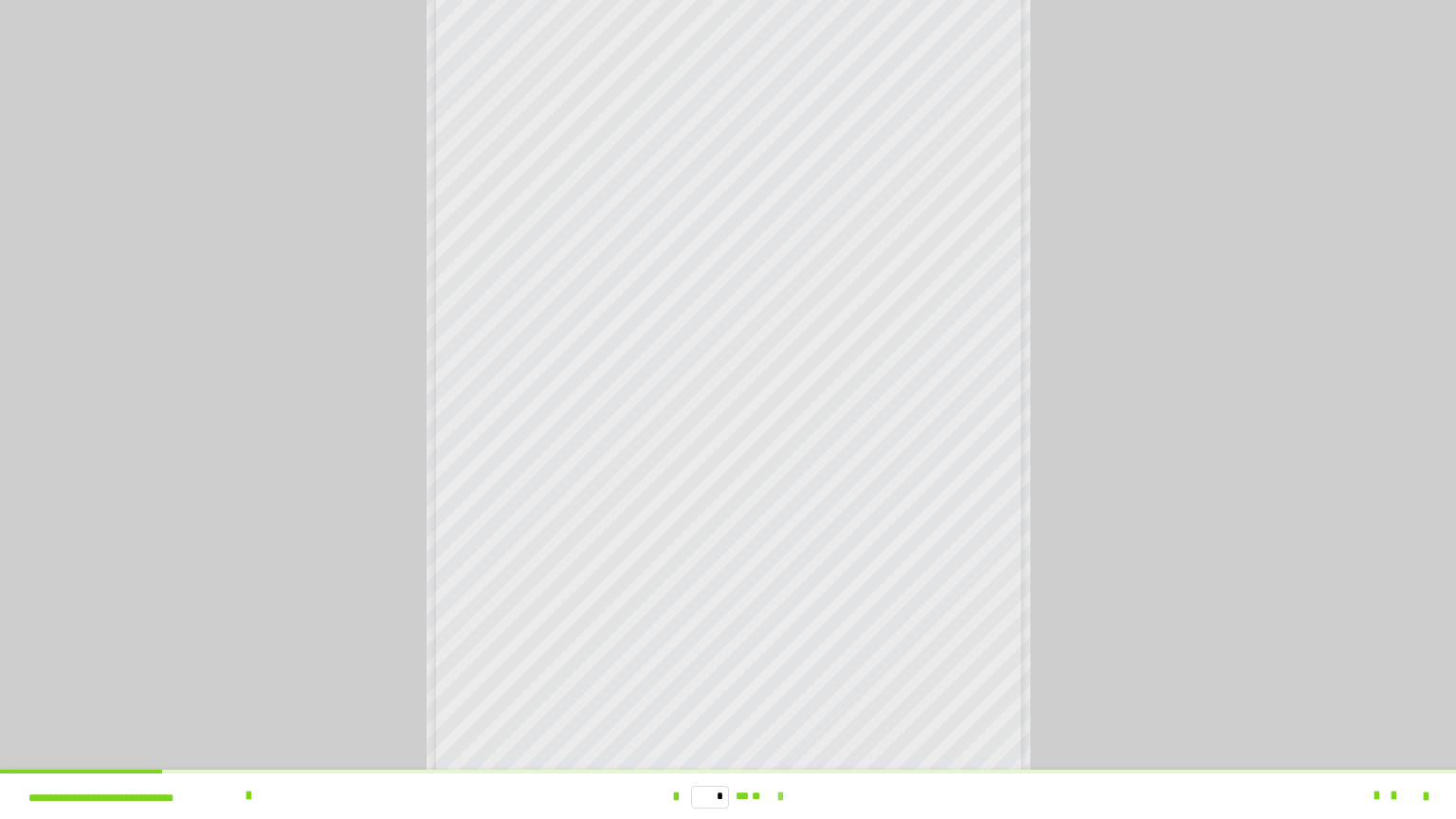 click at bounding box center (780, 797) 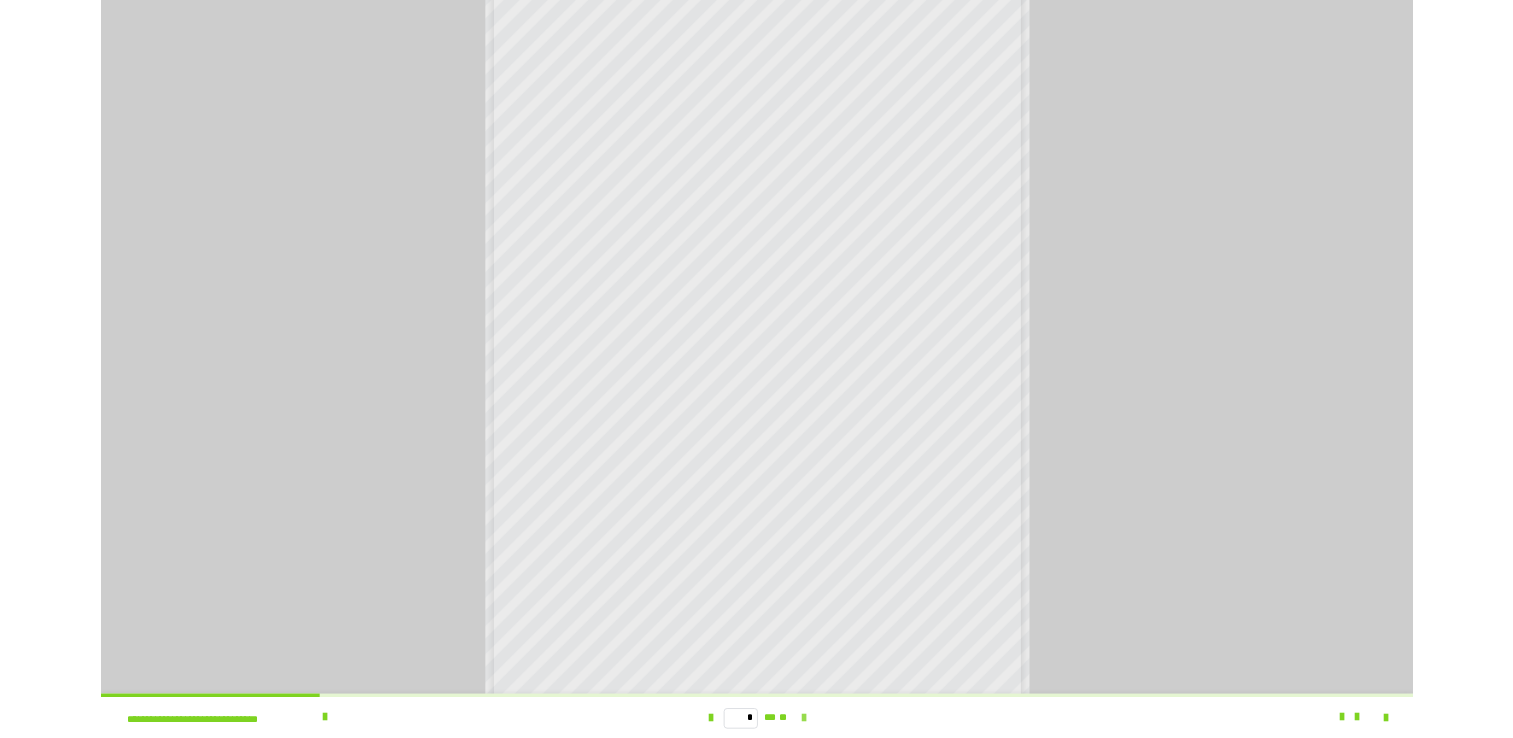 scroll, scrollTop: 0, scrollLeft: 0, axis: both 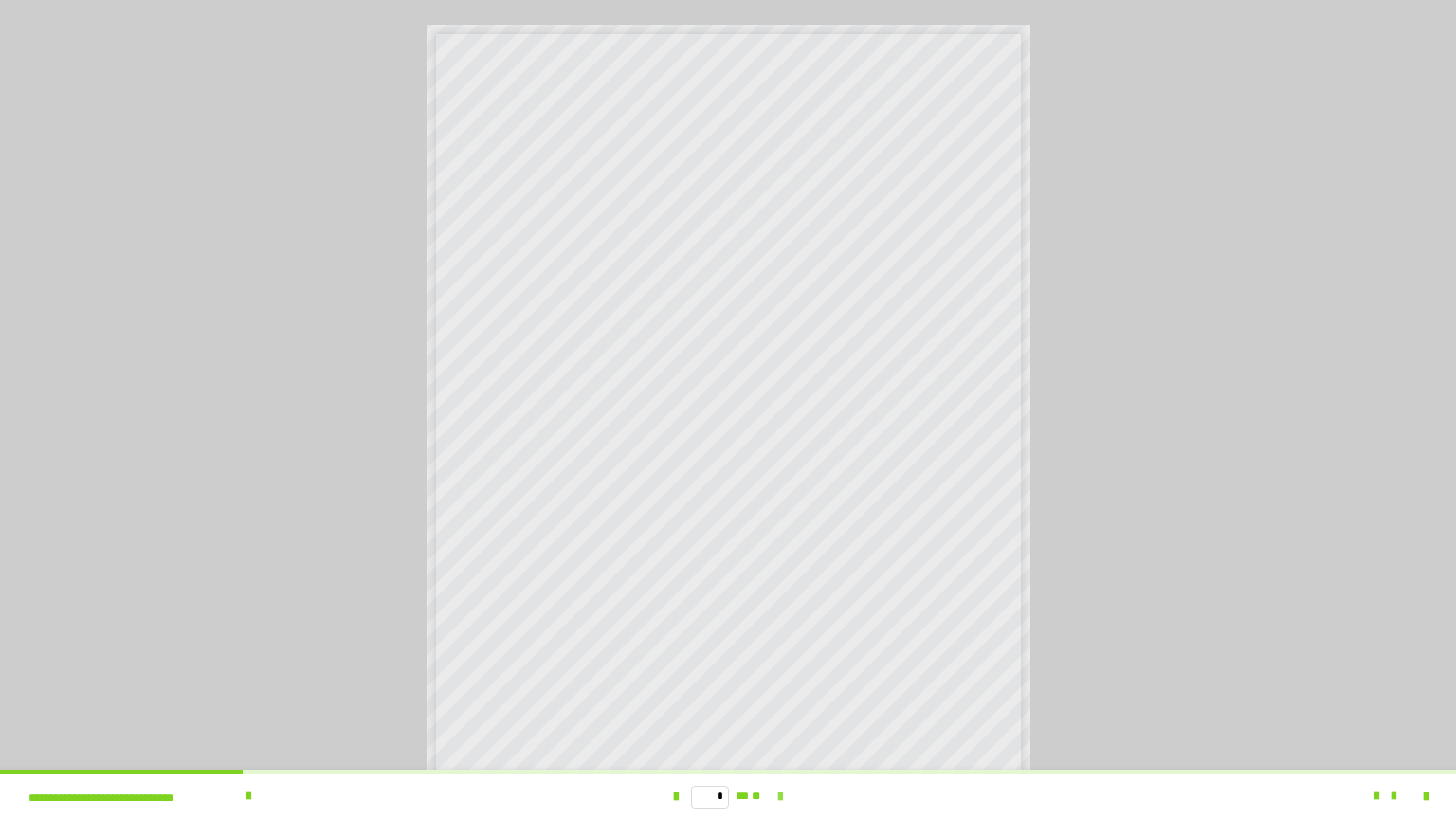 click at bounding box center (780, 797) 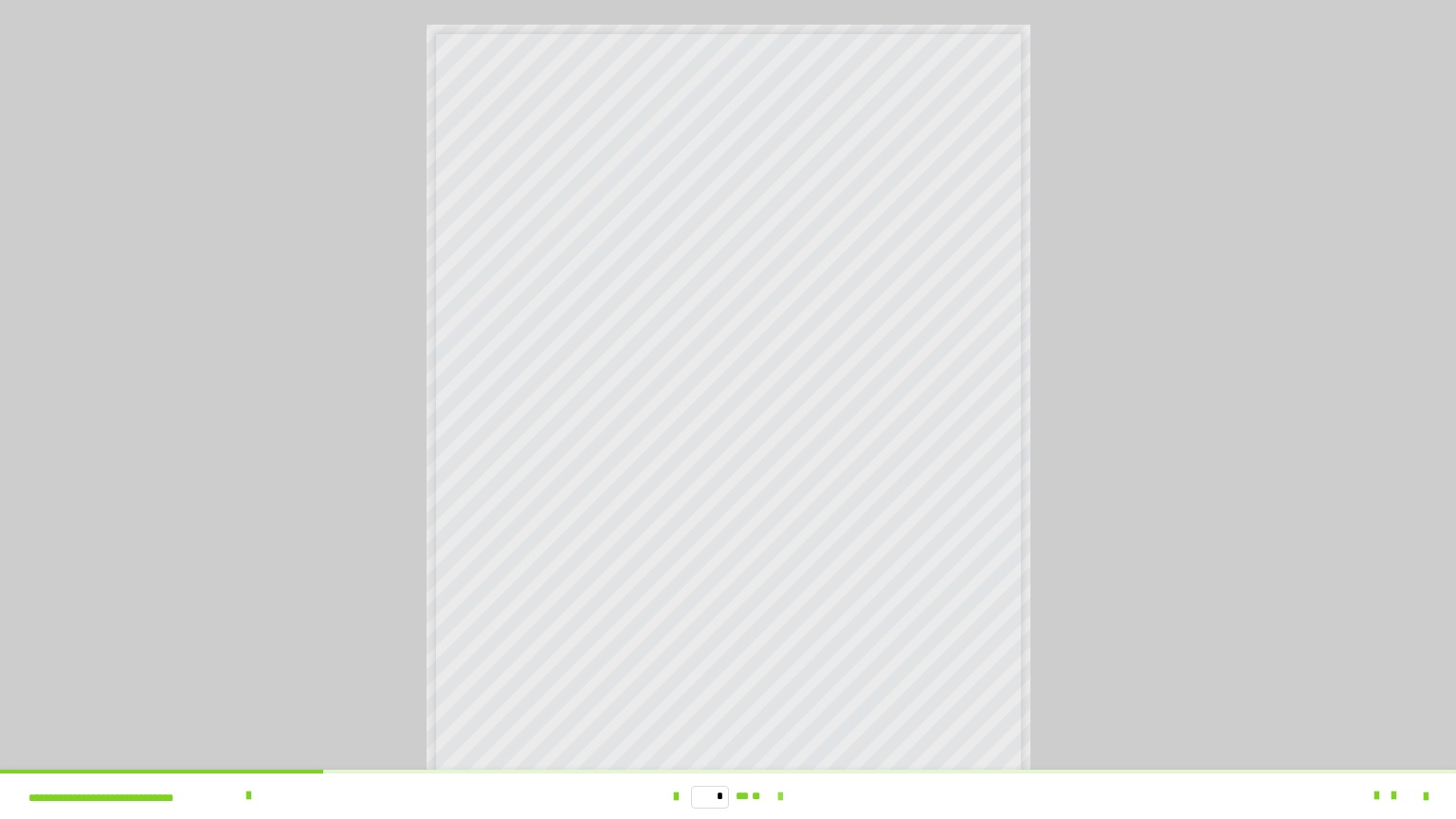 click at bounding box center (780, 797) 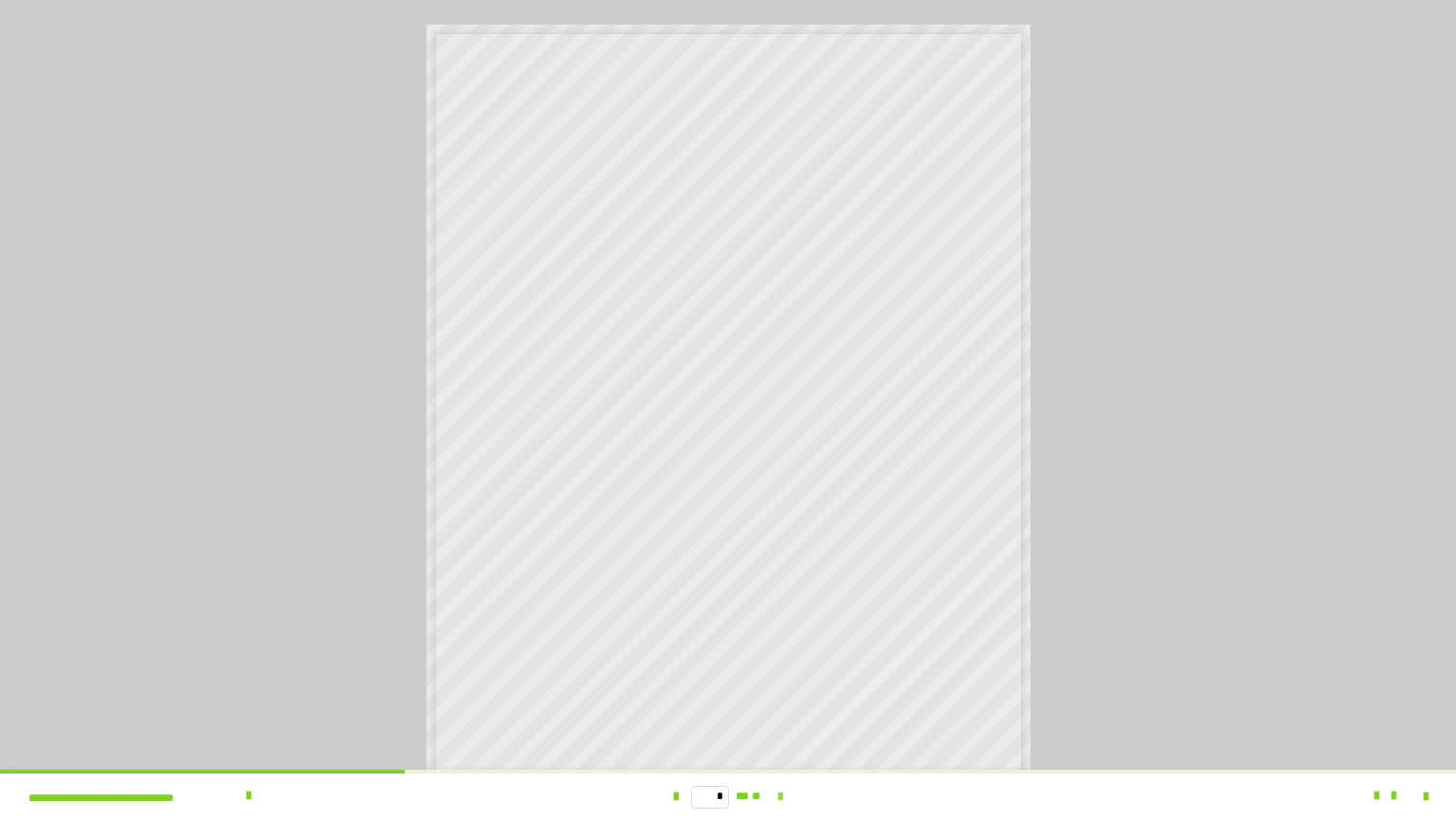 click at bounding box center [780, 797] 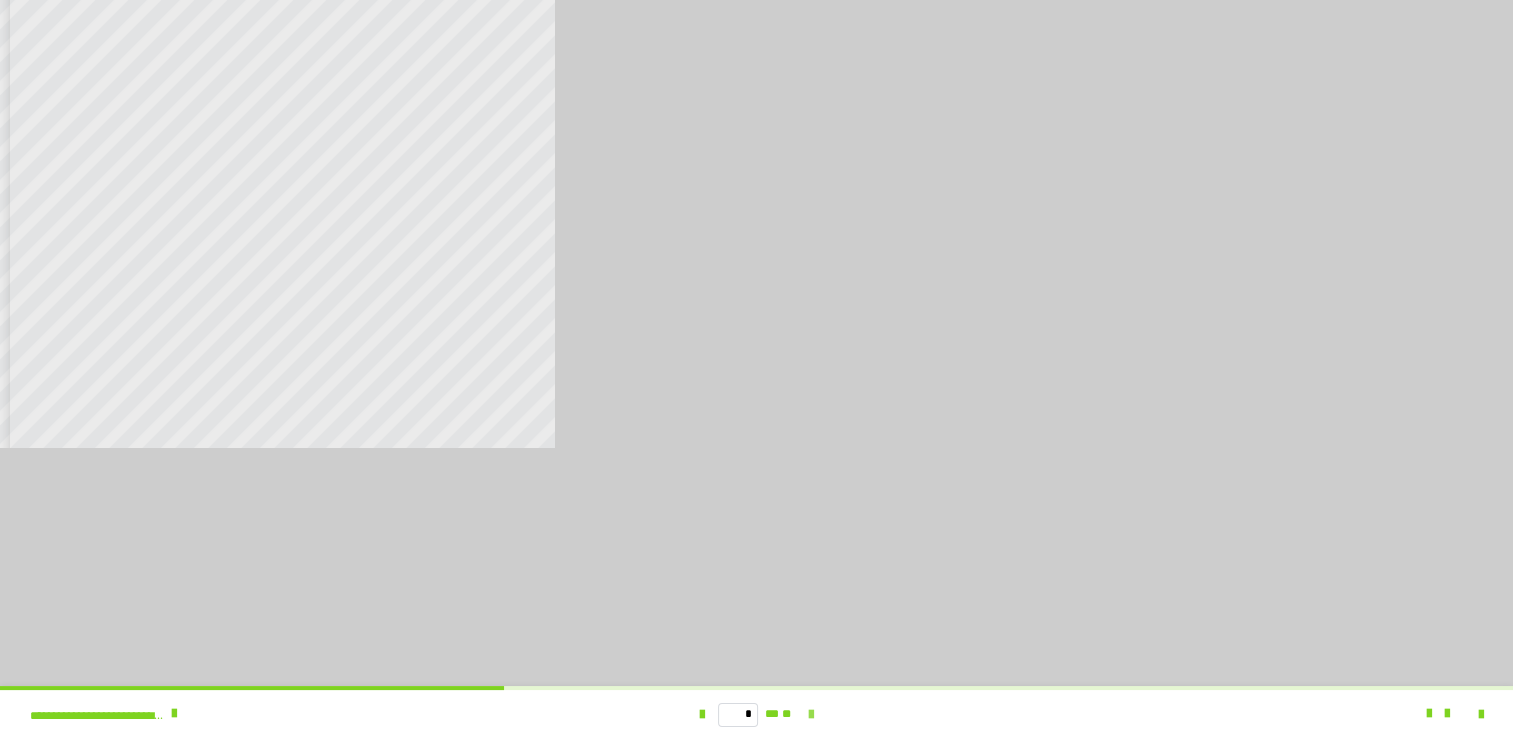 scroll, scrollTop: 4104, scrollLeft: 0, axis: vertical 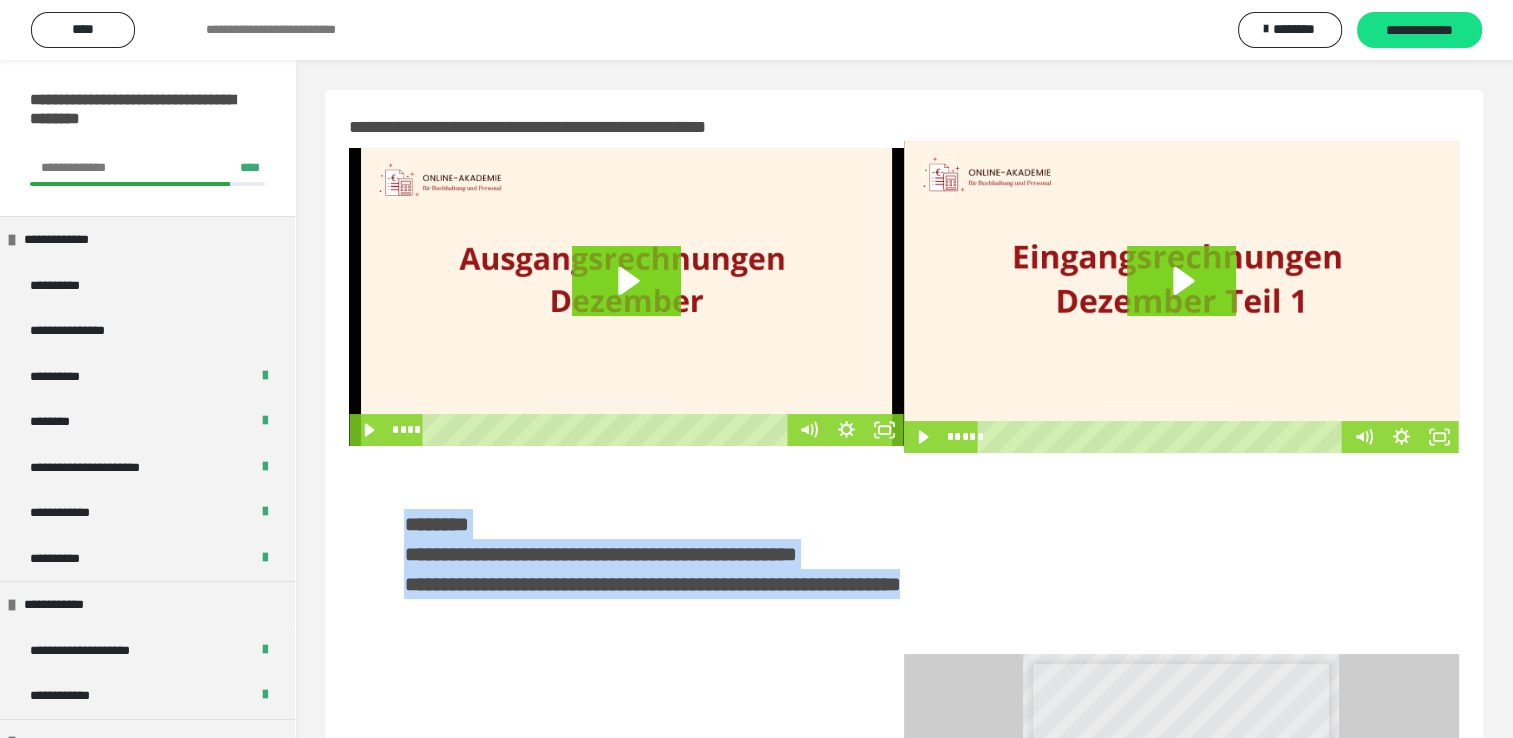 drag, startPoint x: 1511, startPoint y: 365, endPoint x: 1517, endPoint y: 610, distance: 245.07346 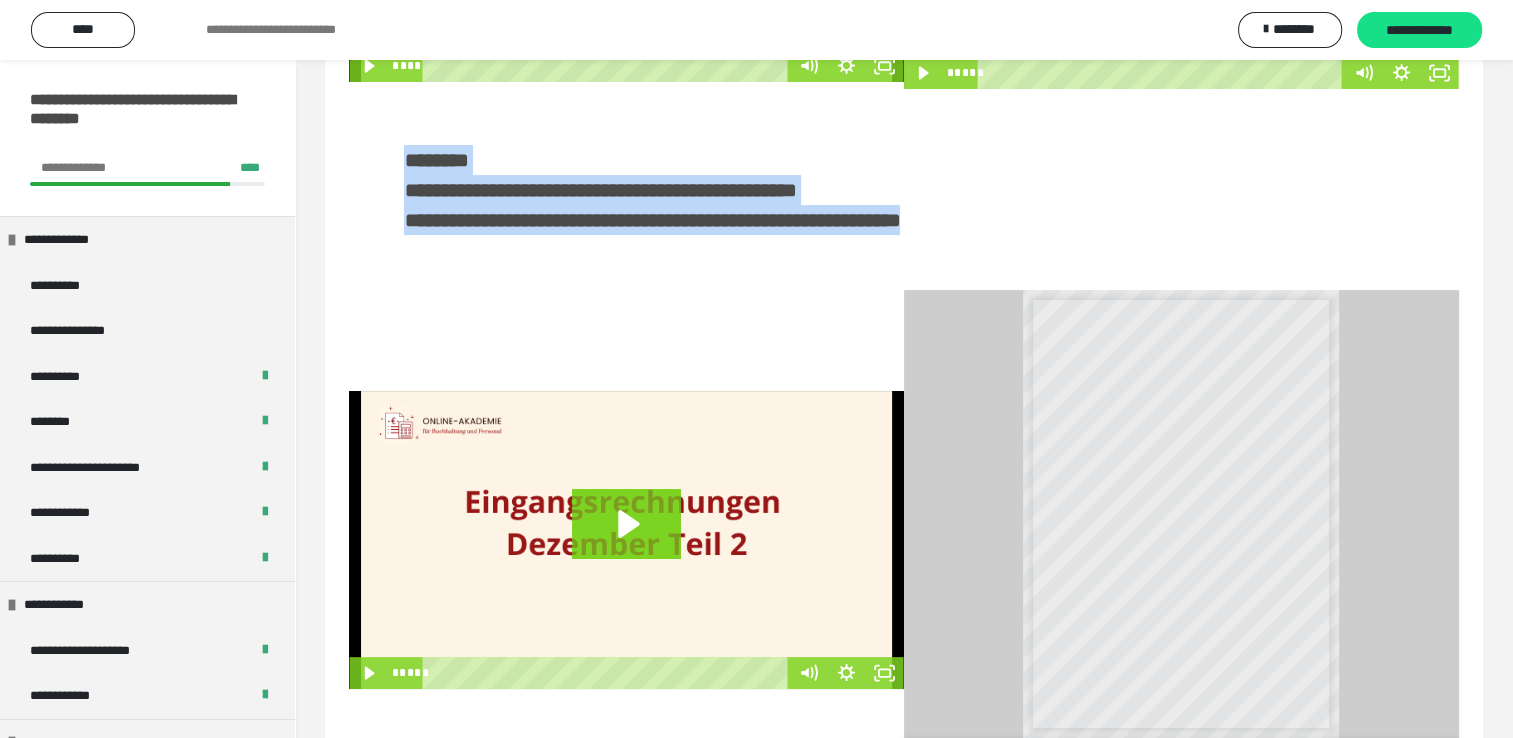 scroll, scrollTop: 404, scrollLeft: 0, axis: vertical 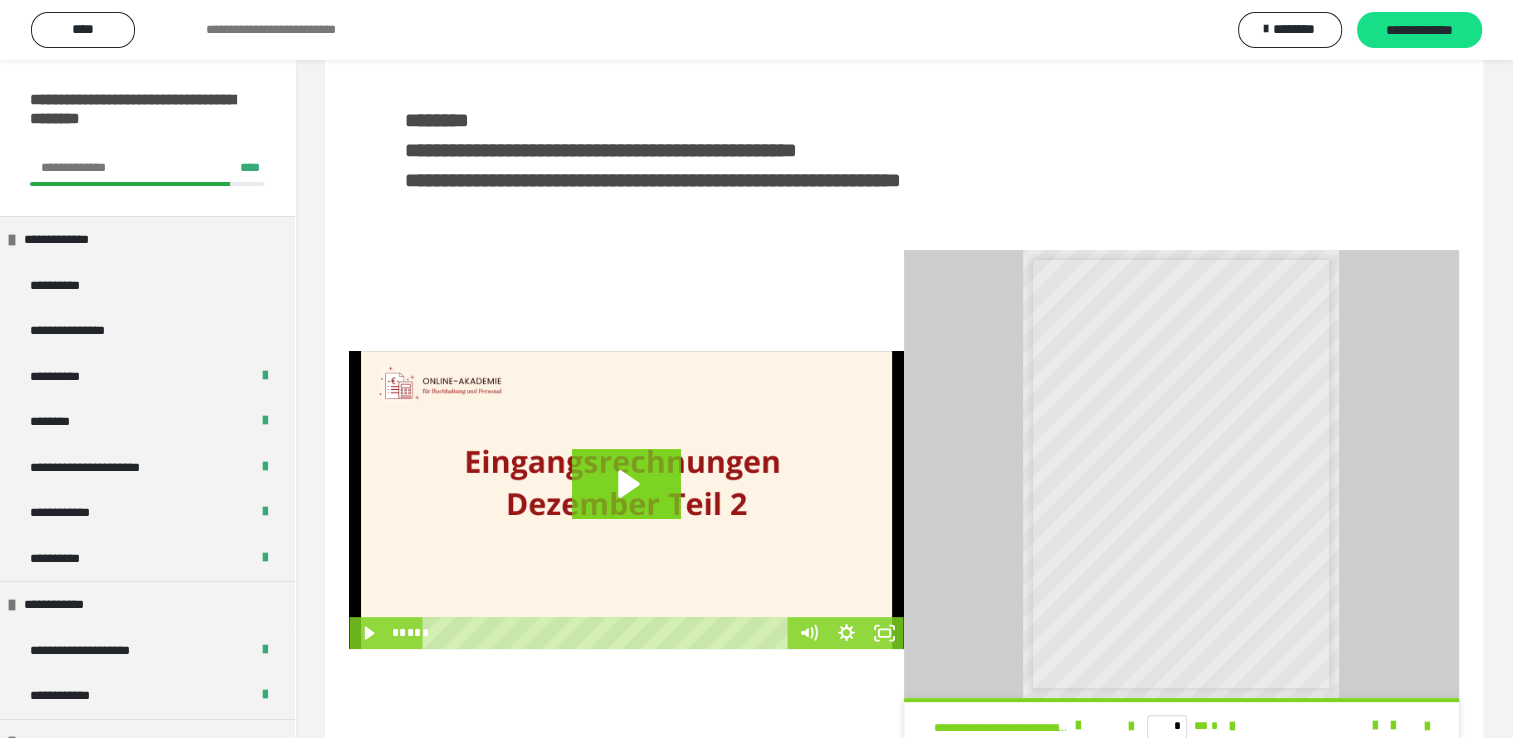 click at bounding box center [1379, 726] 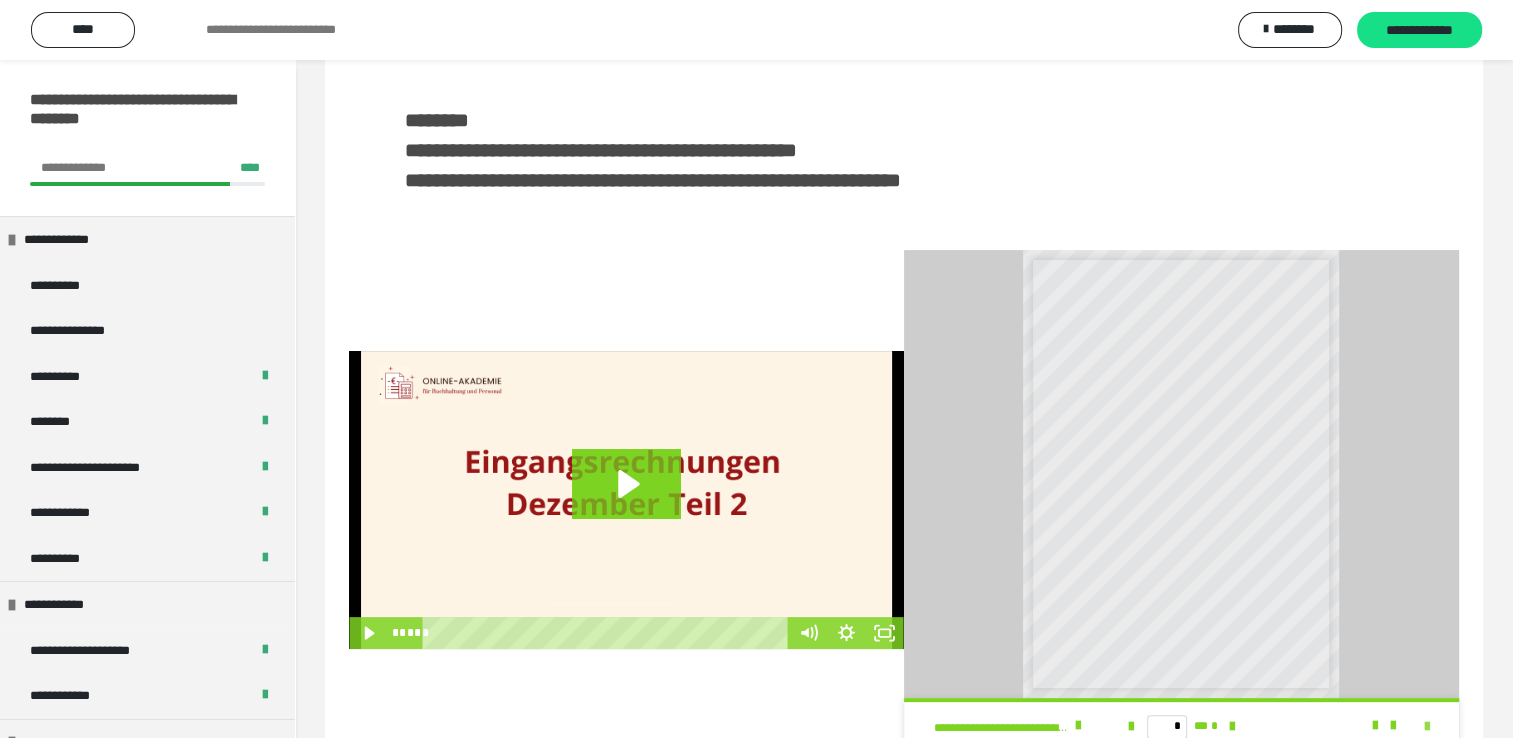 click at bounding box center (1427, 727) 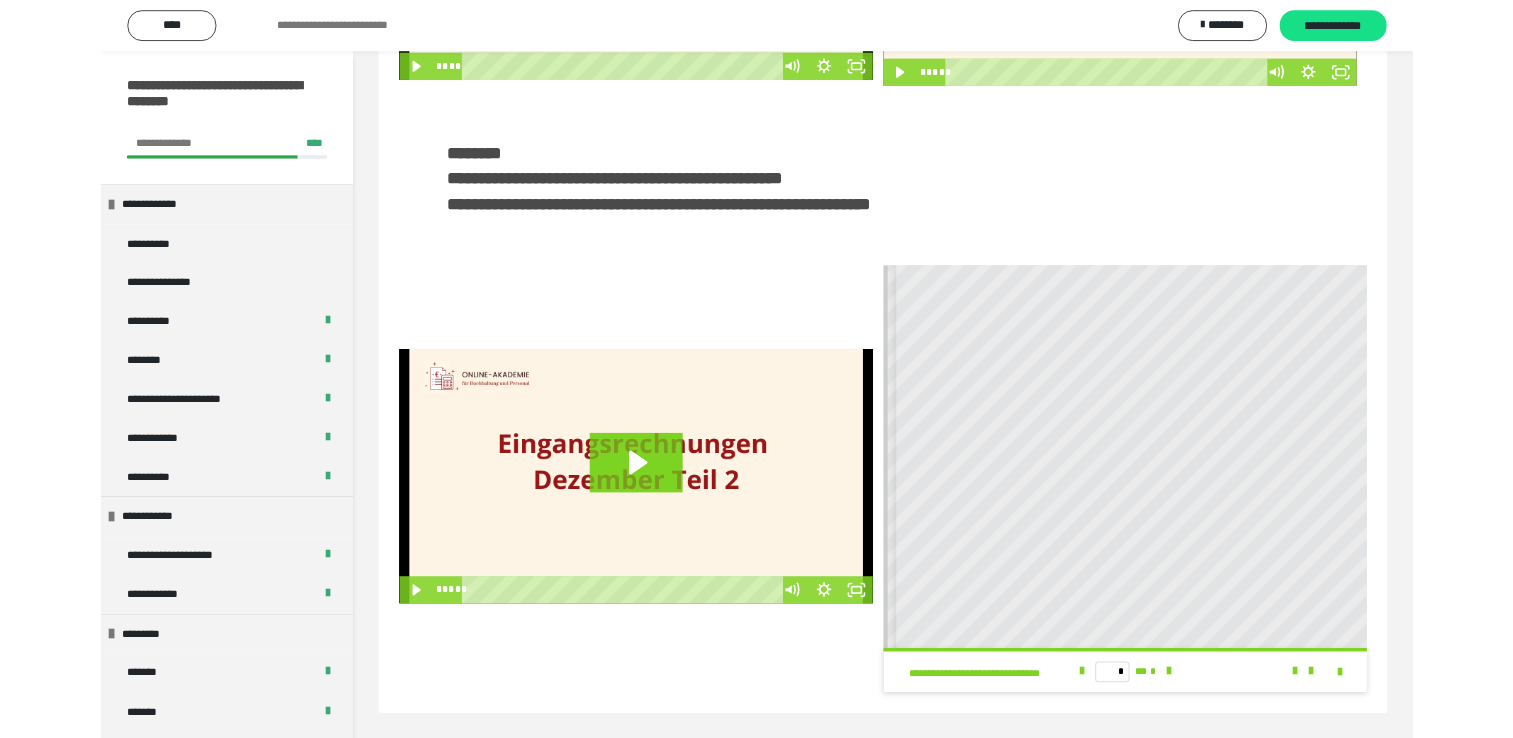 scroll, scrollTop: 348, scrollLeft: 0, axis: vertical 